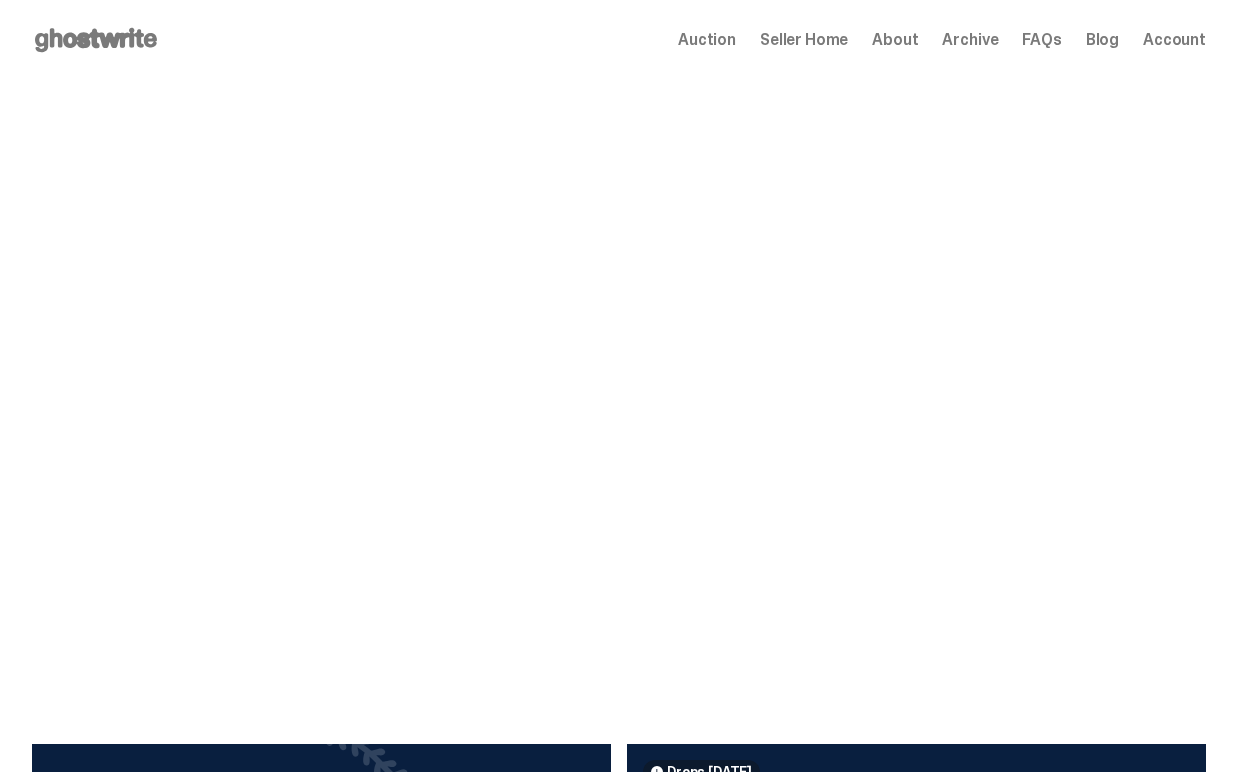 scroll, scrollTop: 0, scrollLeft: 0, axis: both 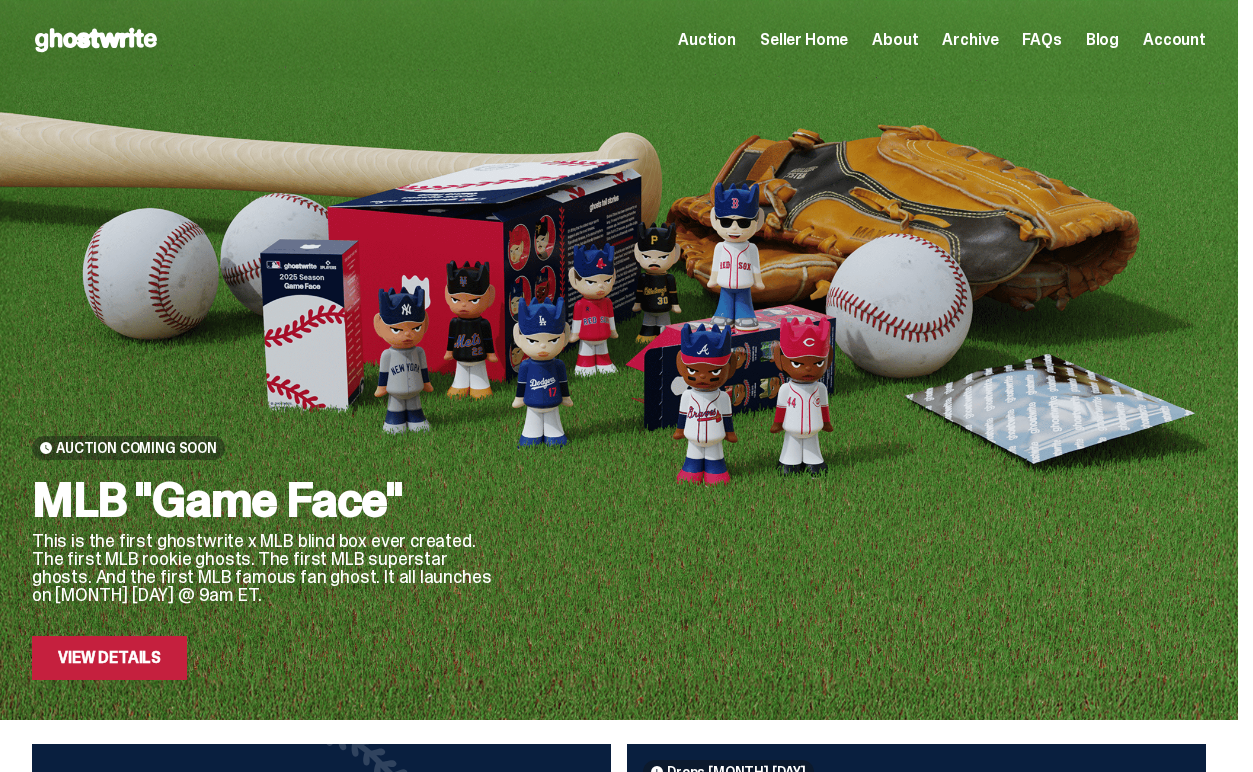 click on "Seller Home" at bounding box center (804, 40) 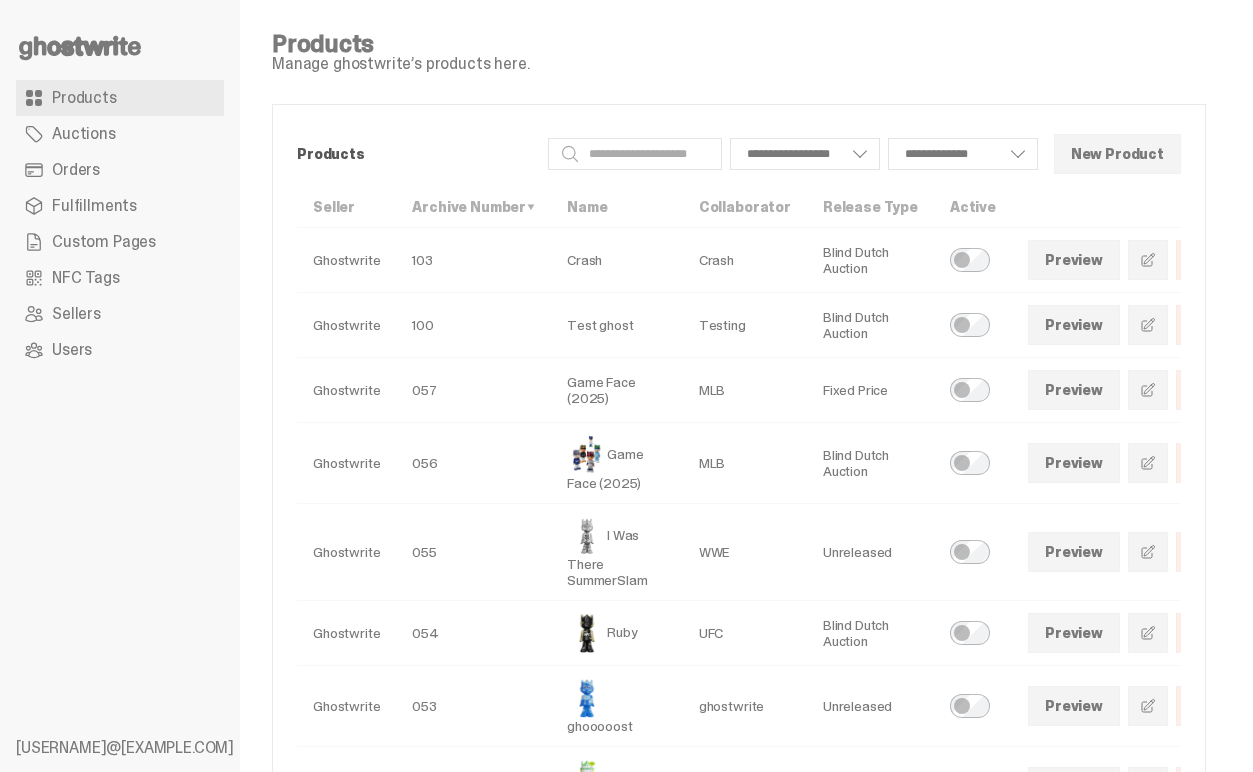 scroll, scrollTop: 0, scrollLeft: 0, axis: both 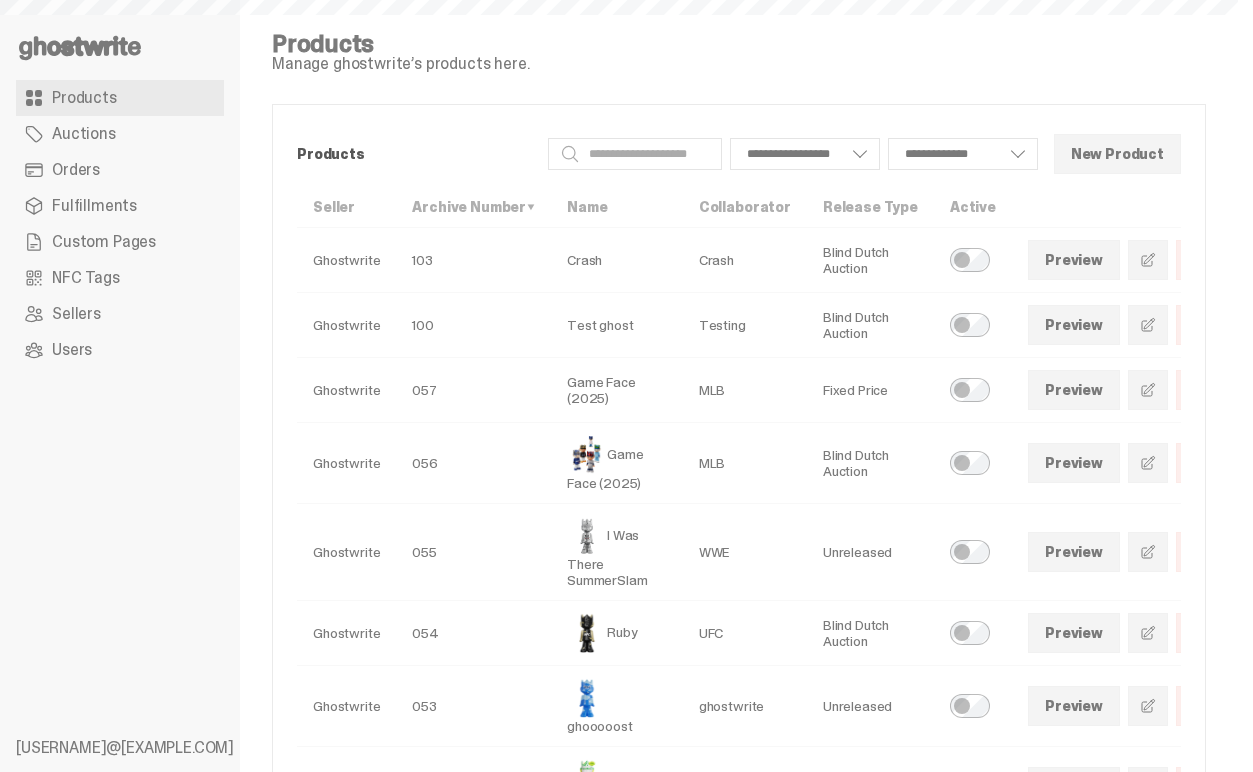 select 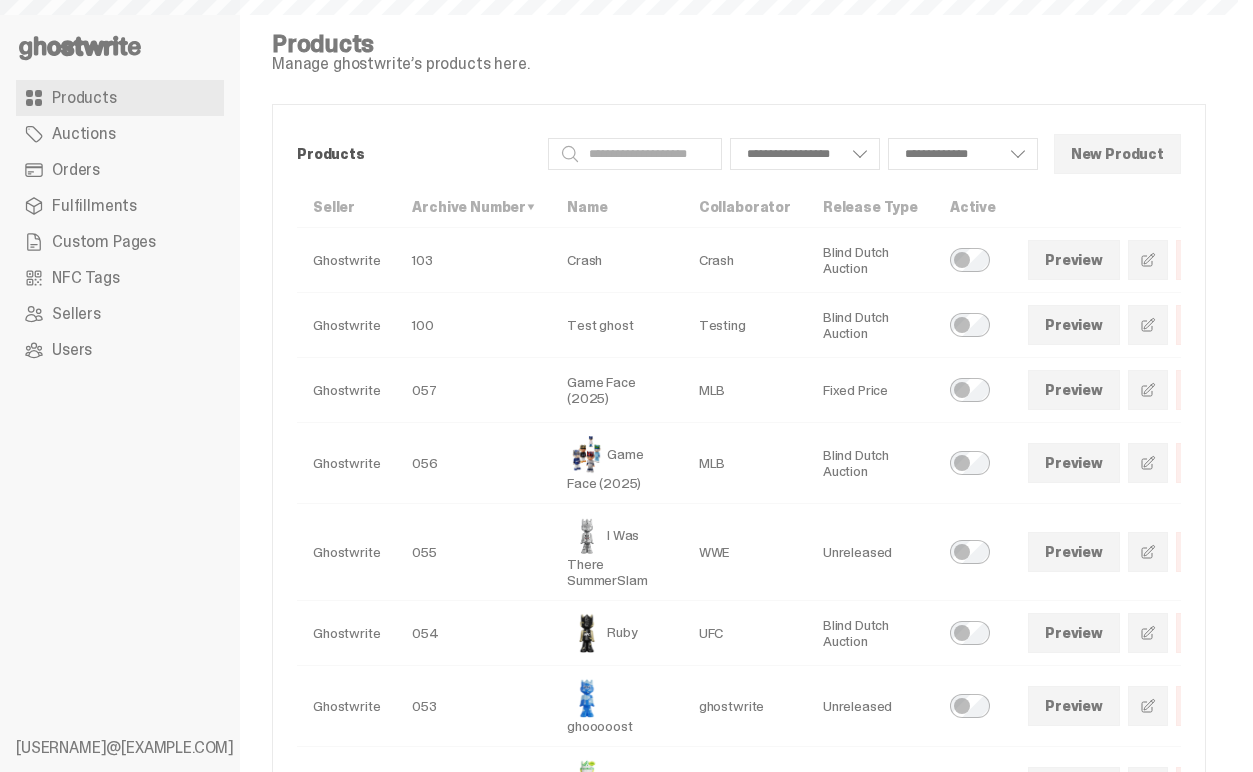 select 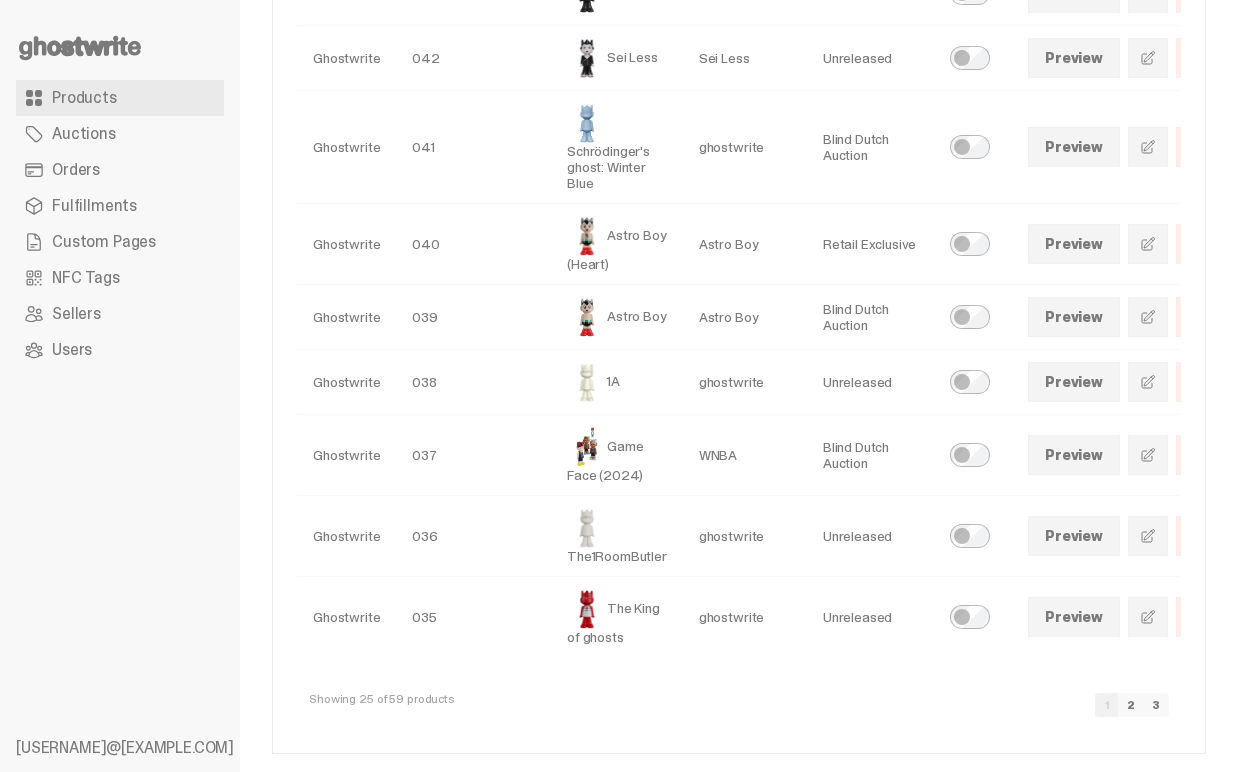 scroll, scrollTop: 1545, scrollLeft: 0, axis: vertical 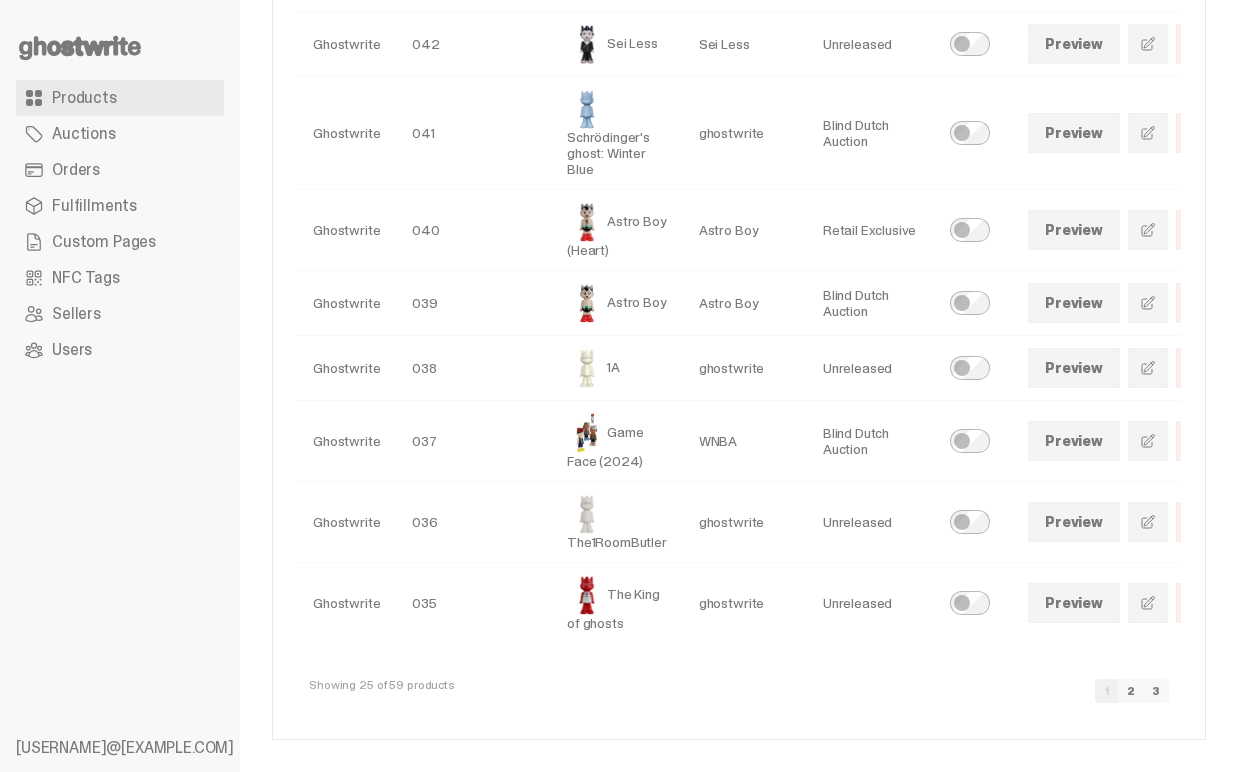 click on "3" at bounding box center (1156, 691) 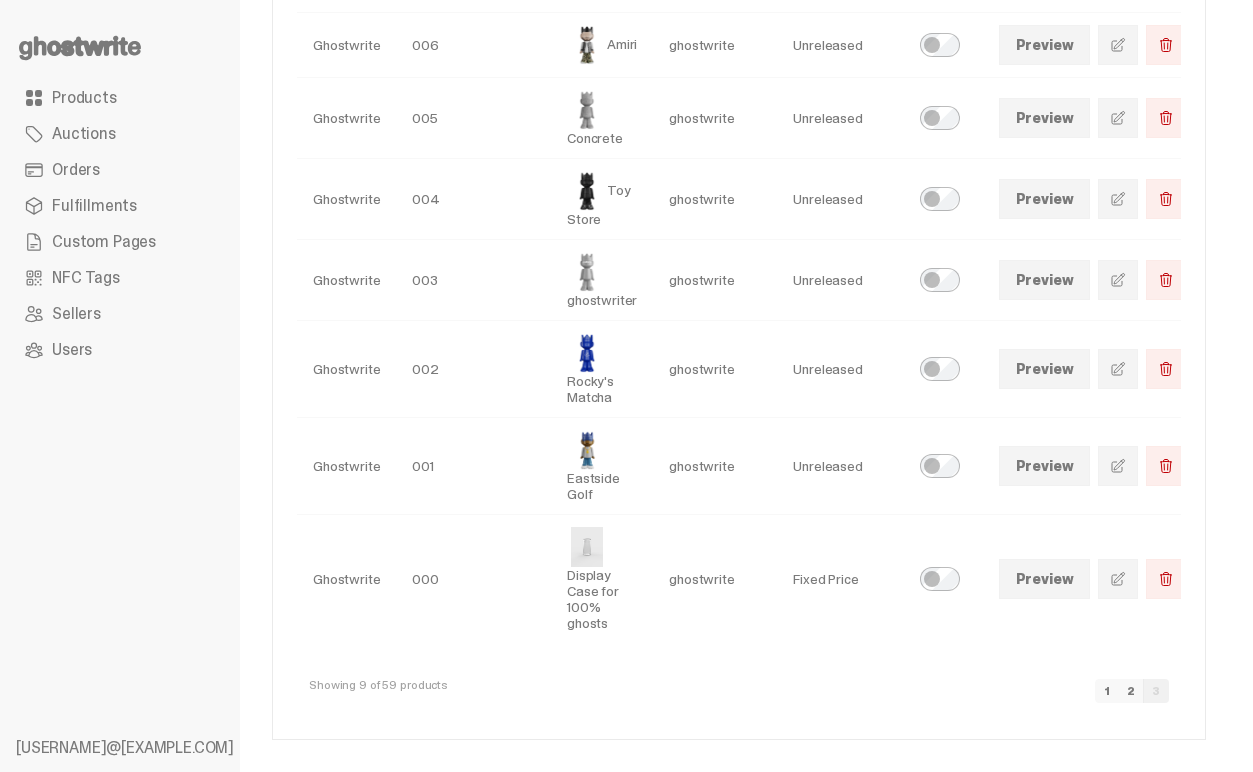 scroll, scrollTop: 0, scrollLeft: 0, axis: both 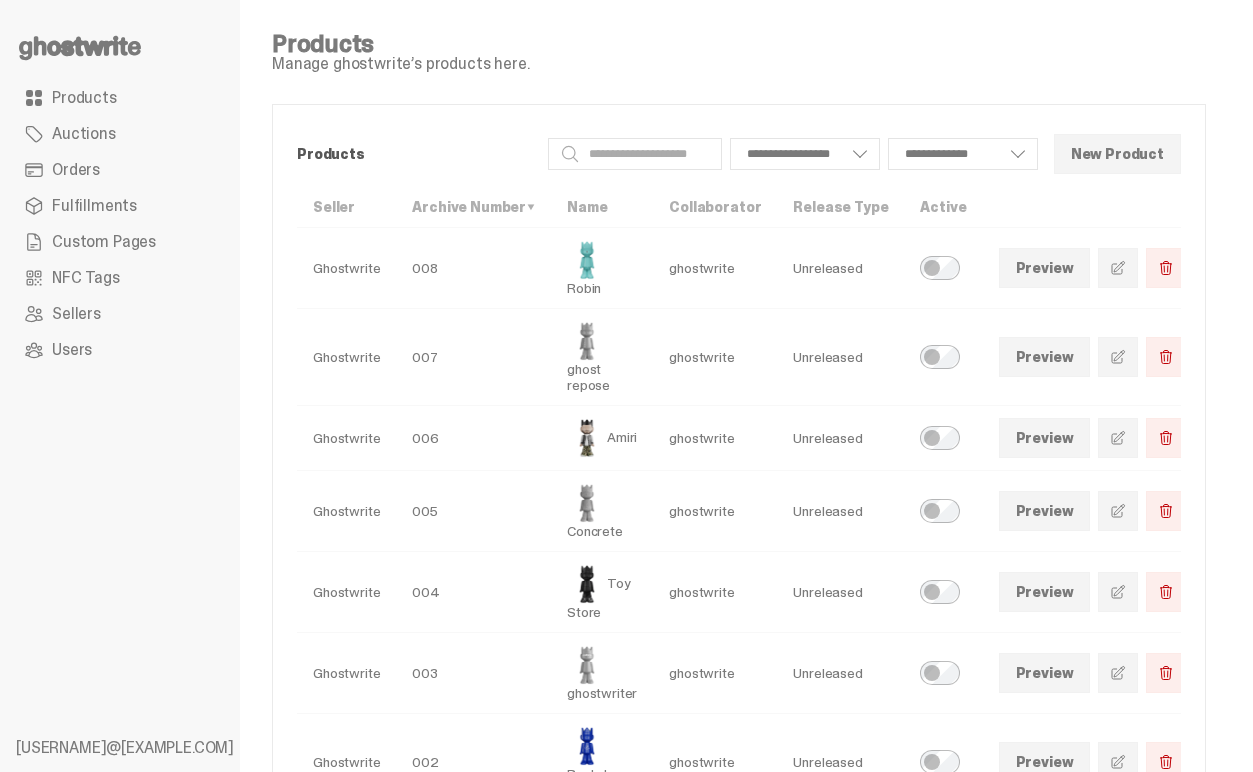 click on "Custom Pages" at bounding box center [104, 242] 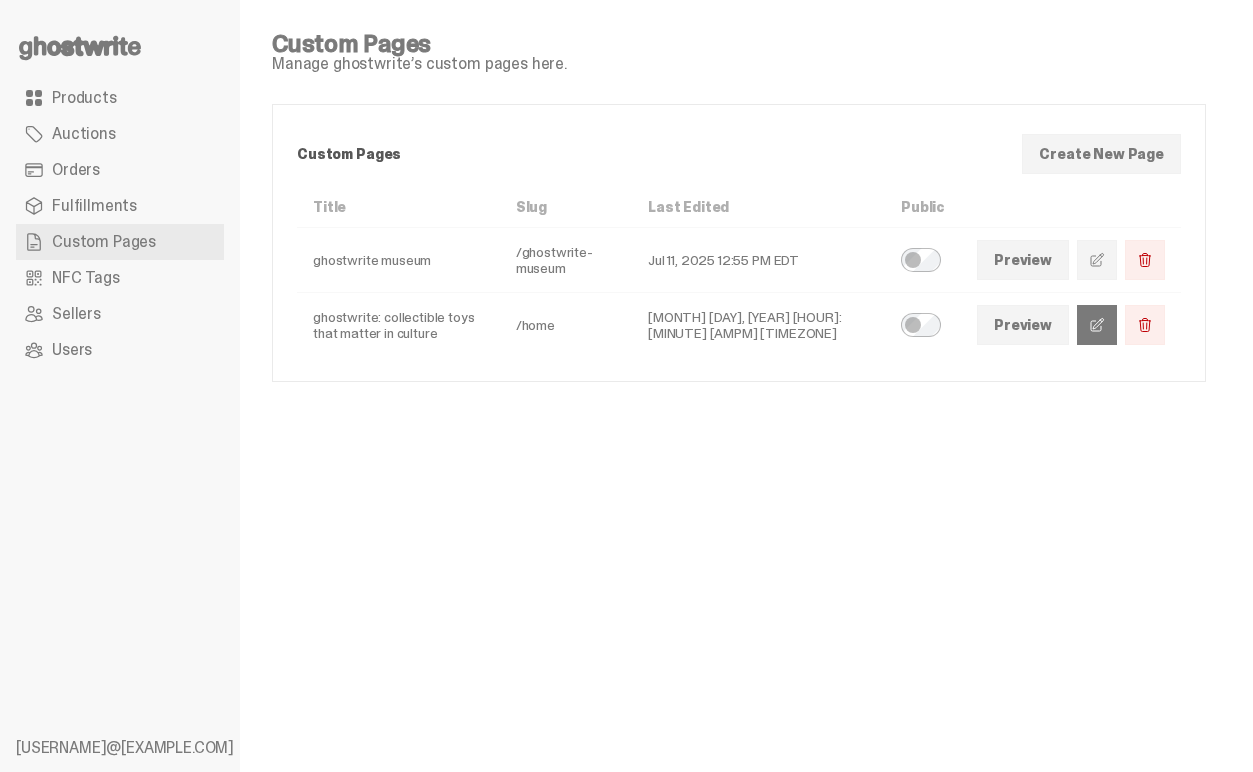click at bounding box center (1097, 325) 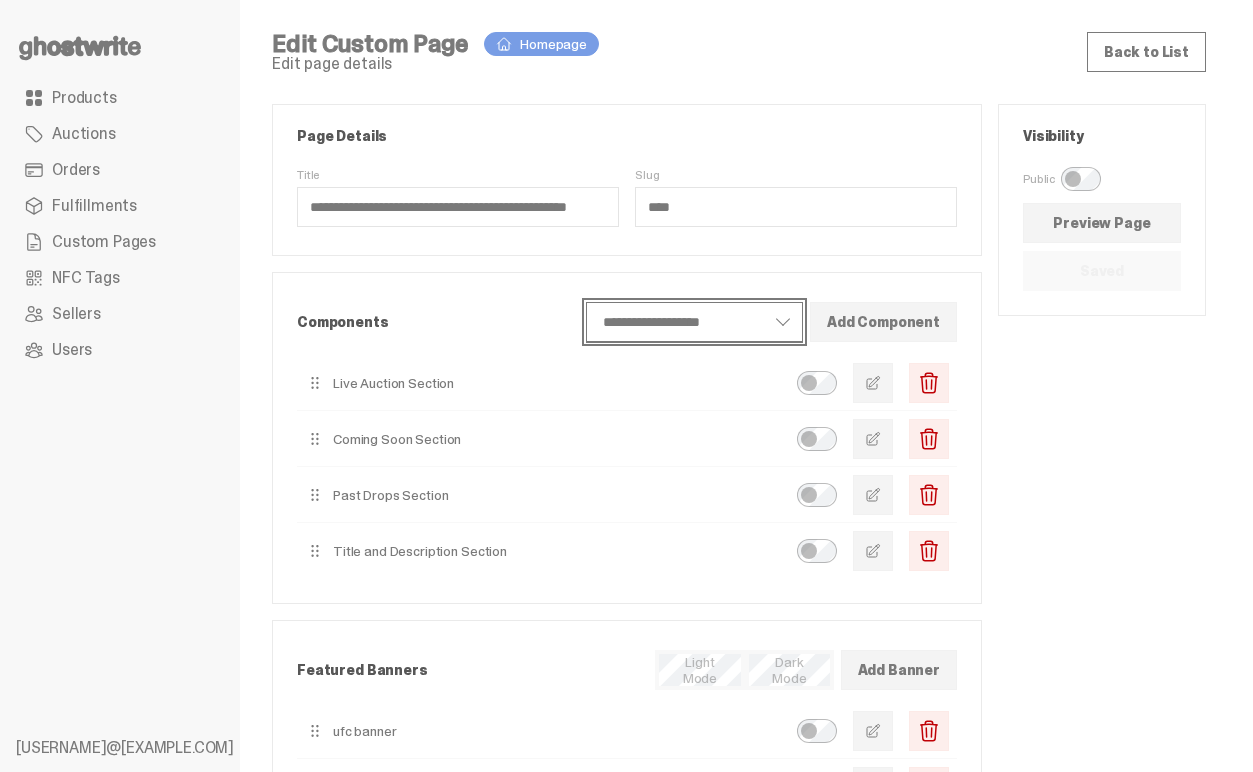 click on "**********" at bounding box center (695, 322) 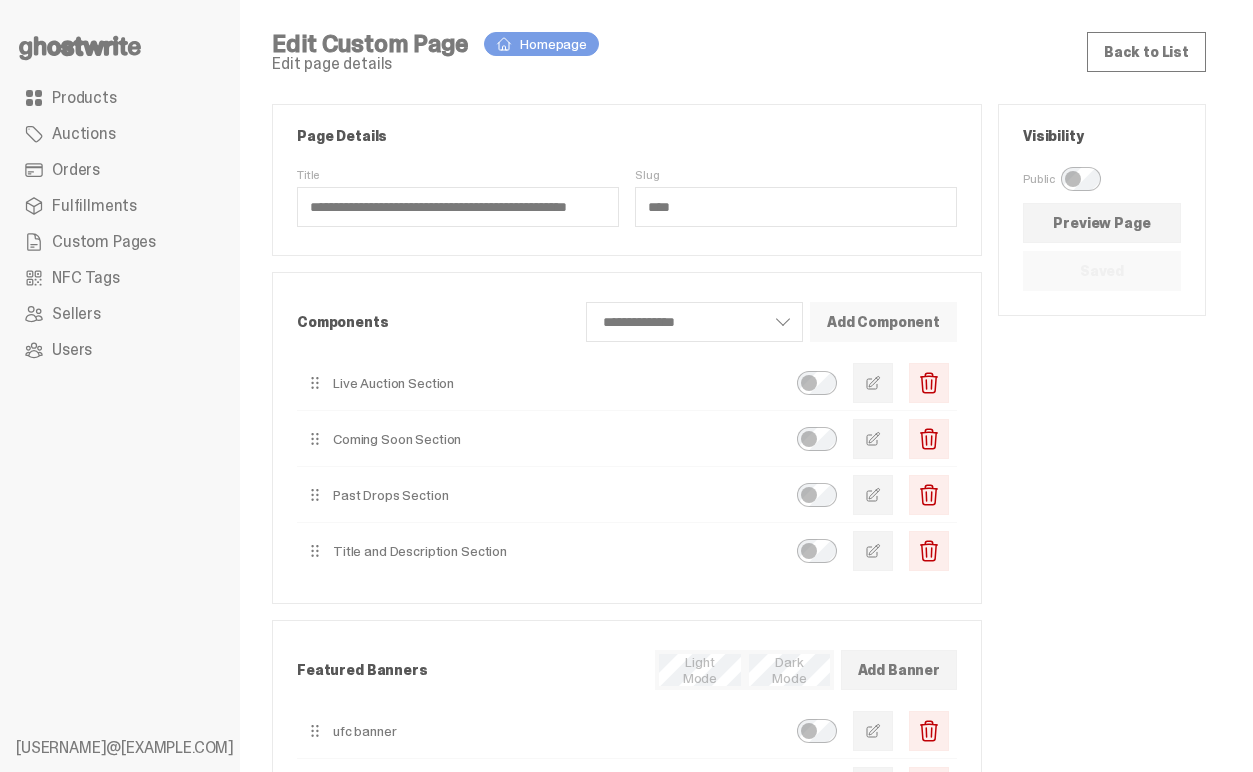 click on "Add Component" at bounding box center (883, 322) 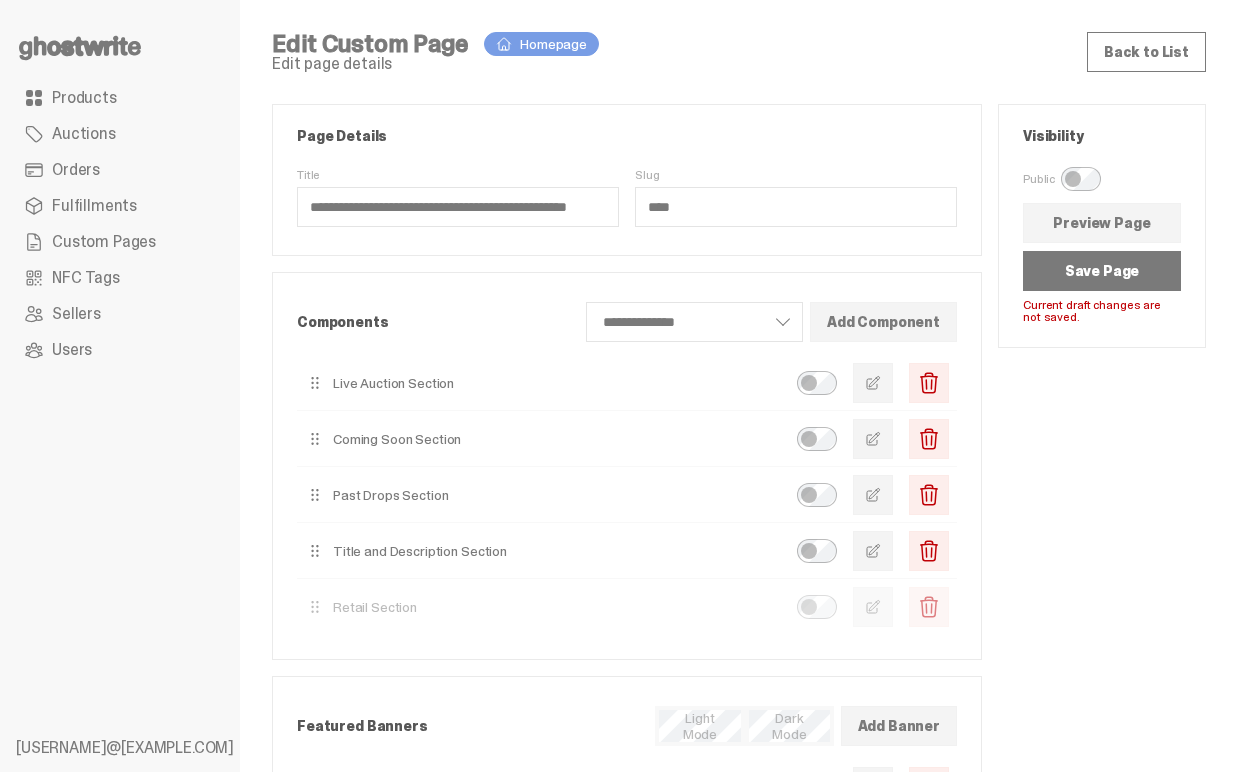 type 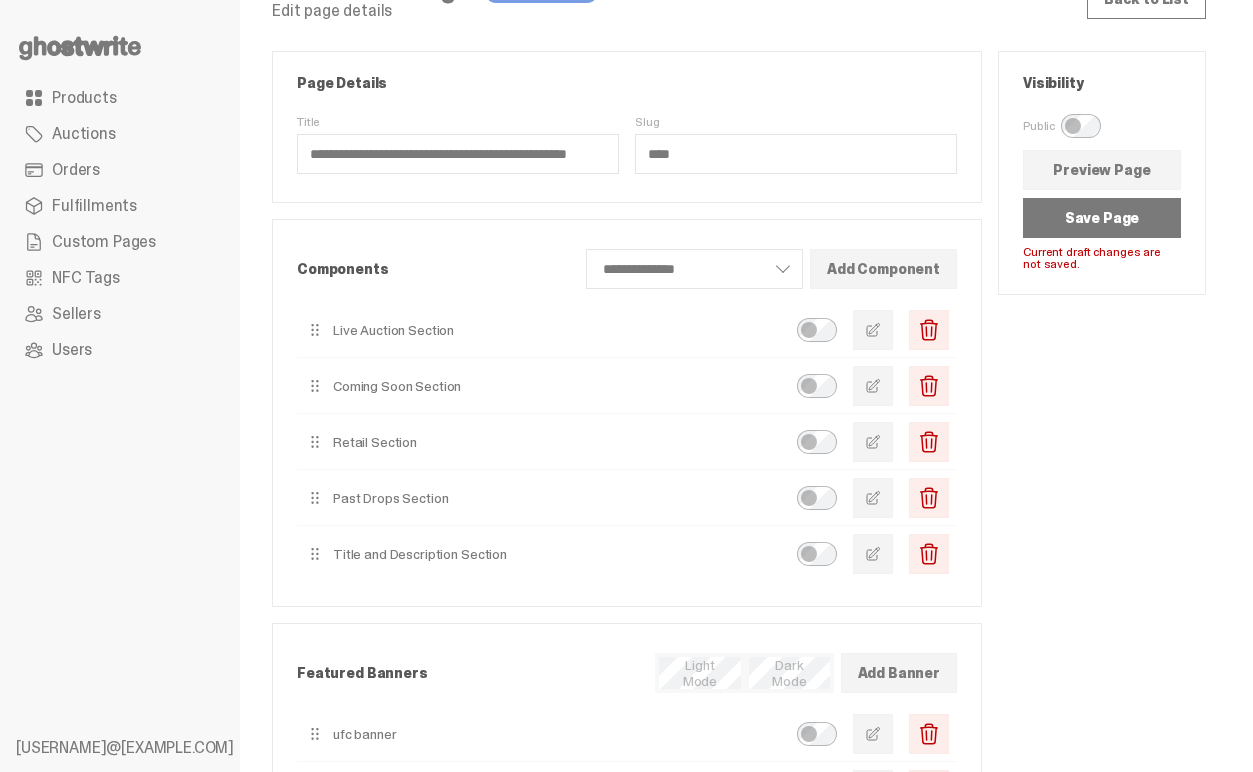 scroll, scrollTop: 78, scrollLeft: 0, axis: vertical 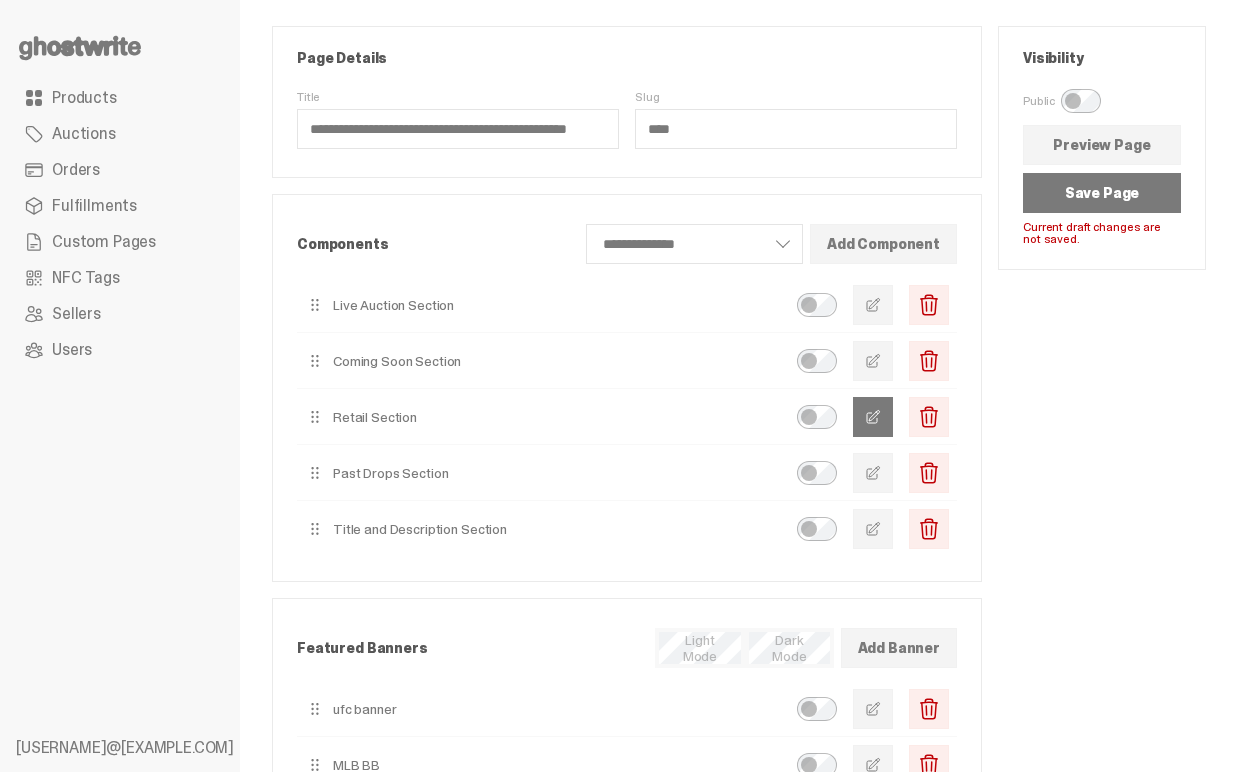 click at bounding box center [873, 417] 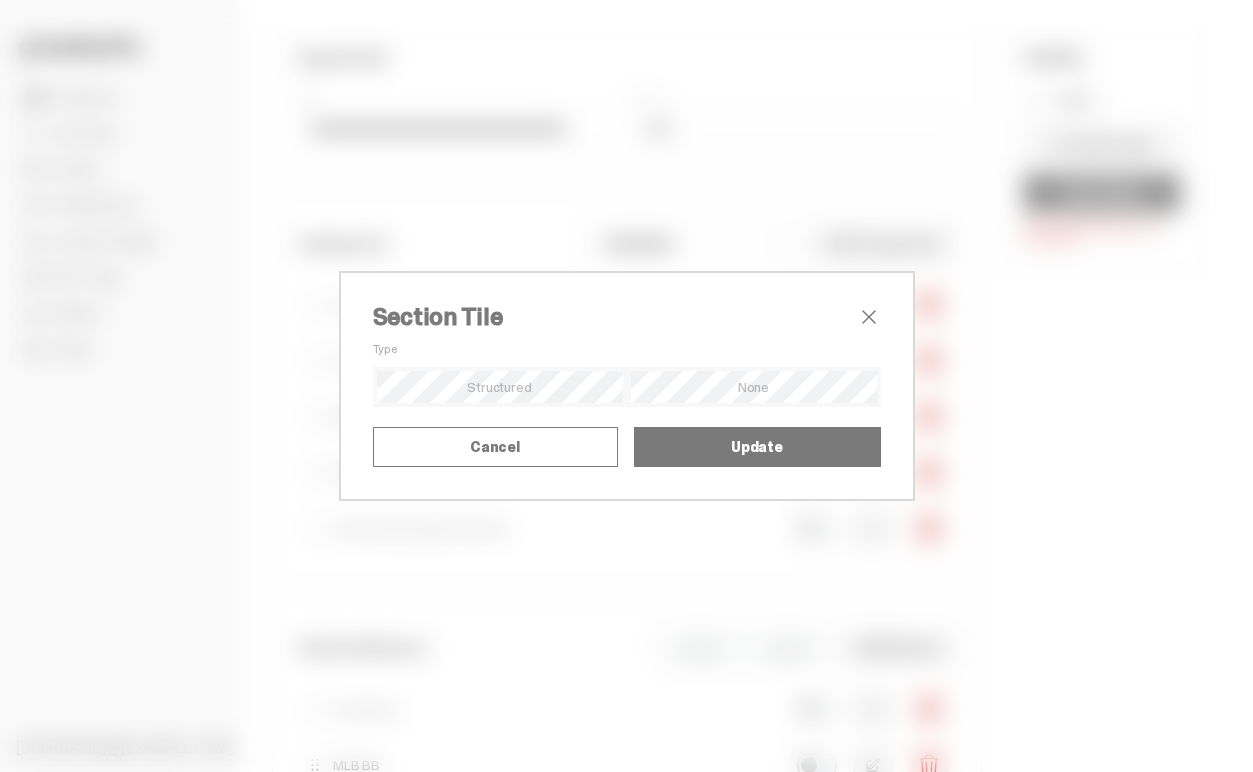 click on "Title" at bounding box center [0, 0] 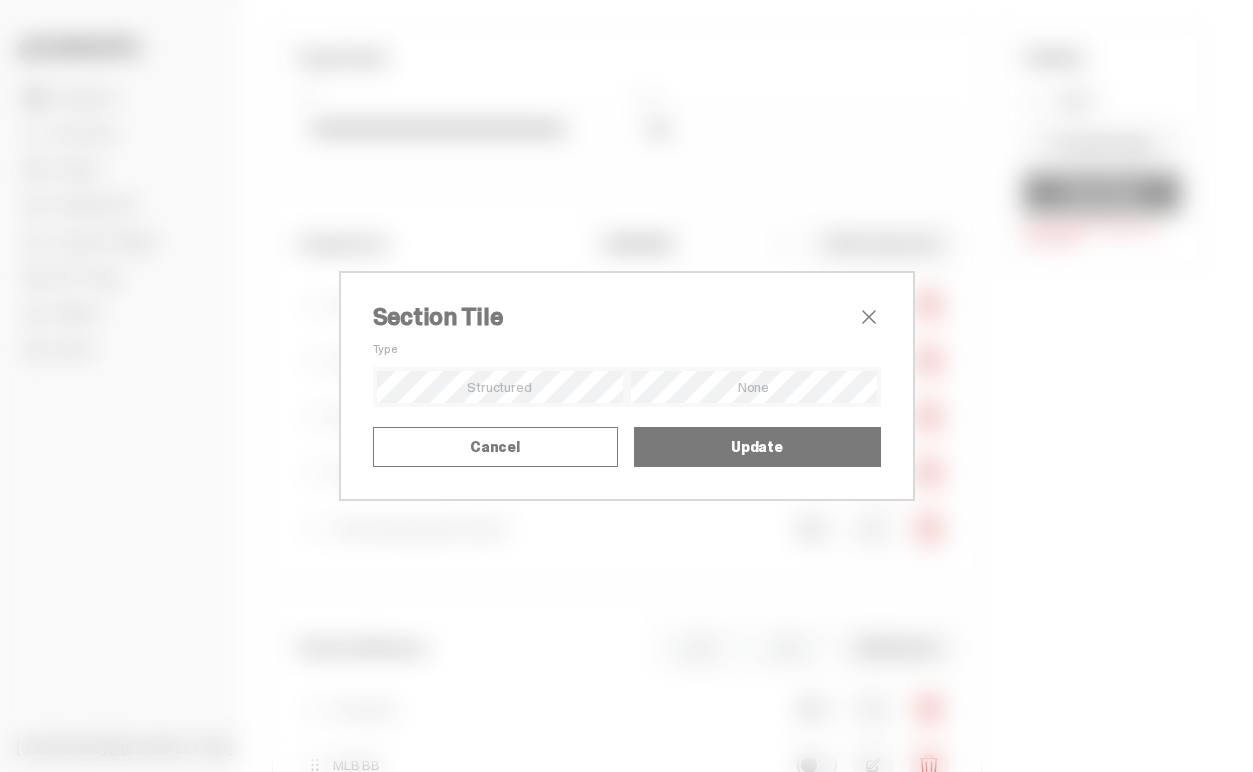 type on "*" 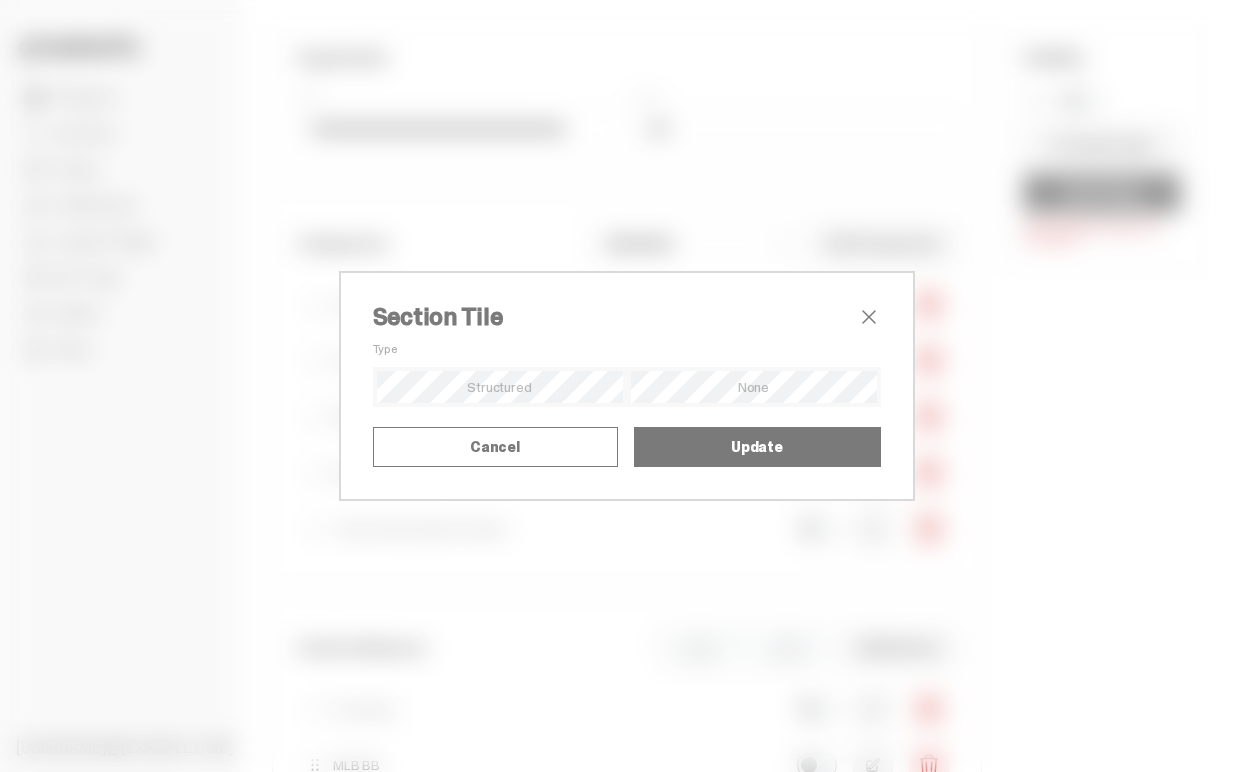 click on "*******" at bounding box center (0, 0) 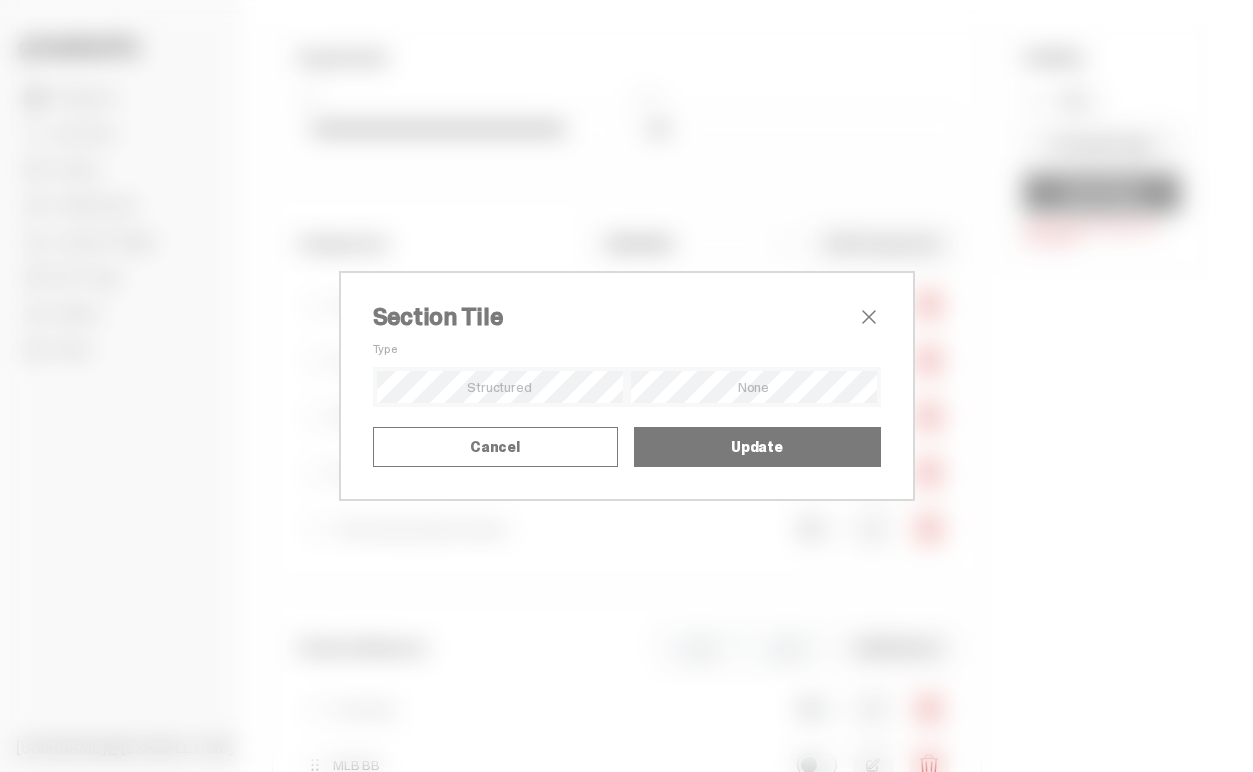 click on "Select a product" at bounding box center [0, 0] 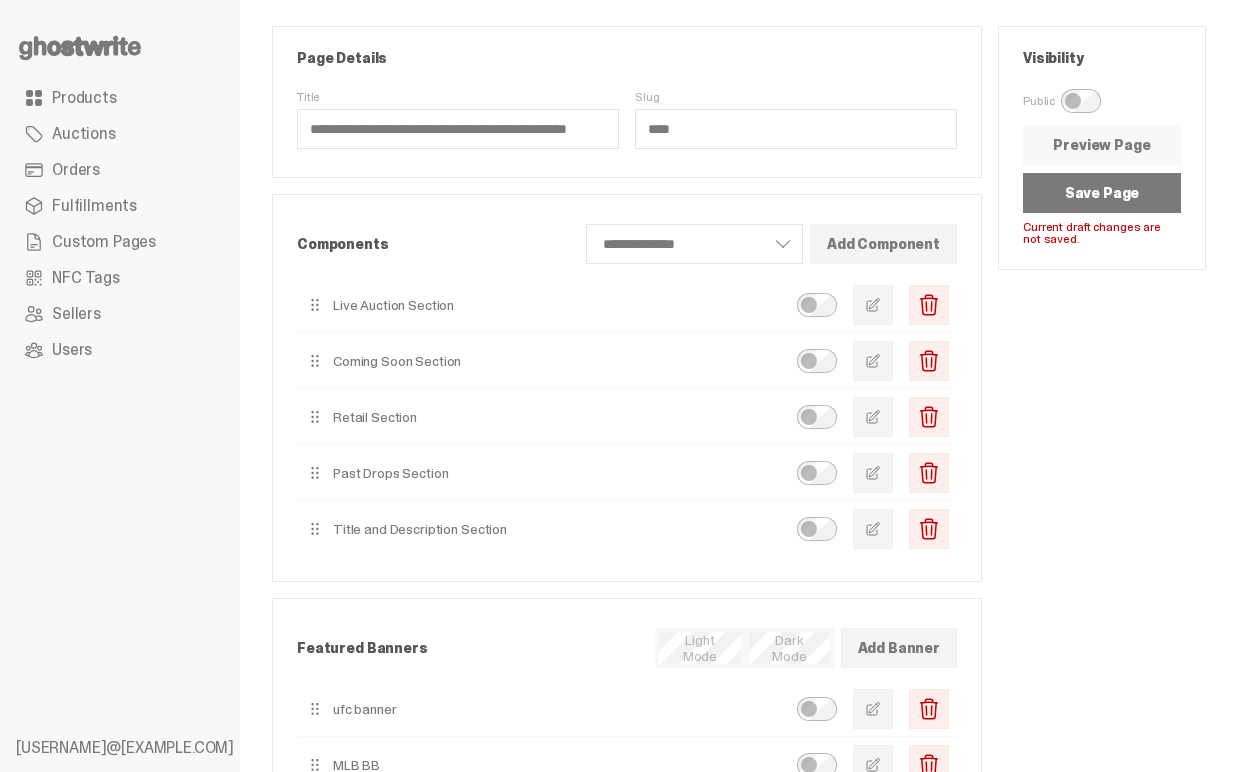 click on "Preview Page" at bounding box center [1102, 145] 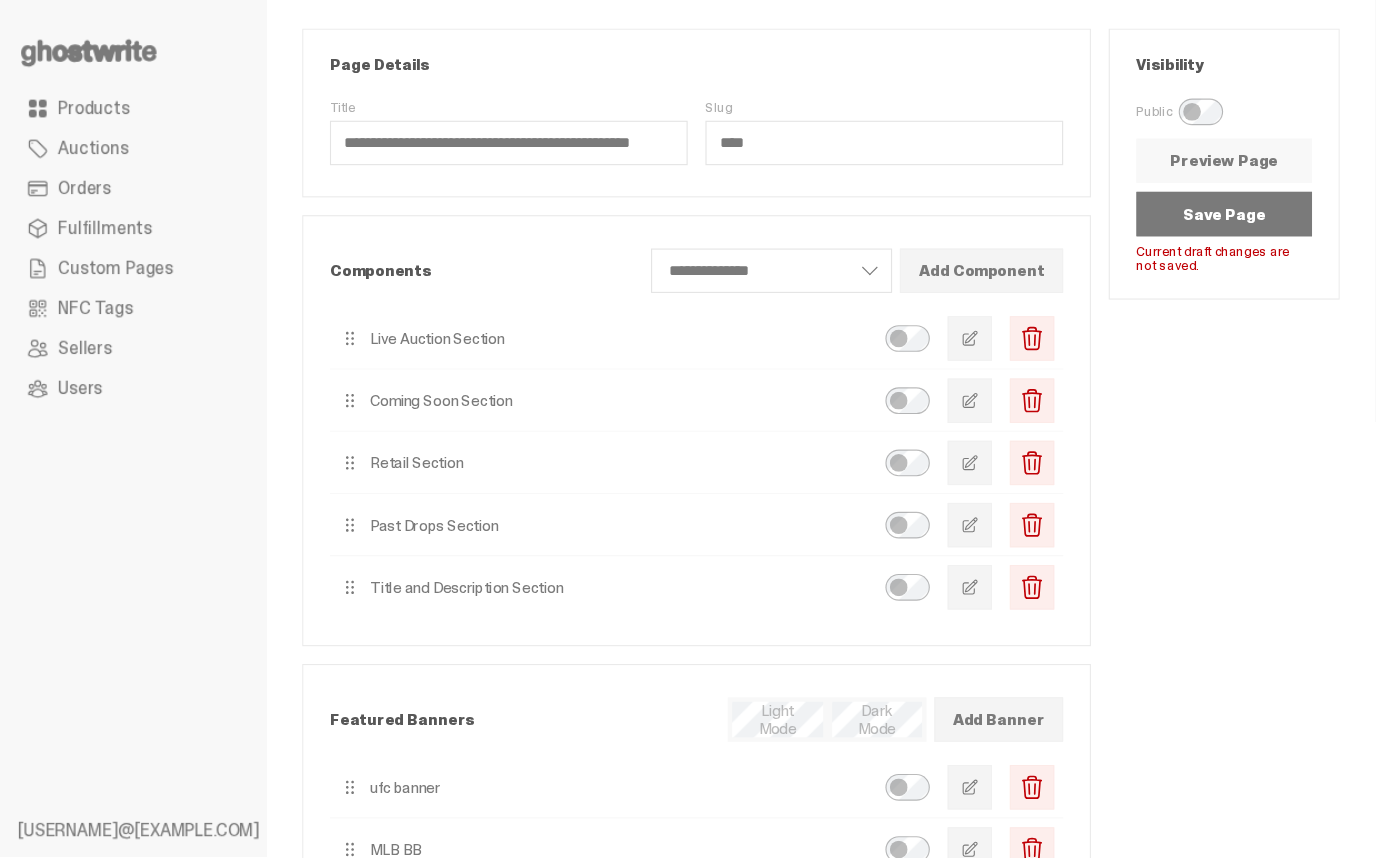 scroll, scrollTop: 77, scrollLeft: 0, axis: vertical 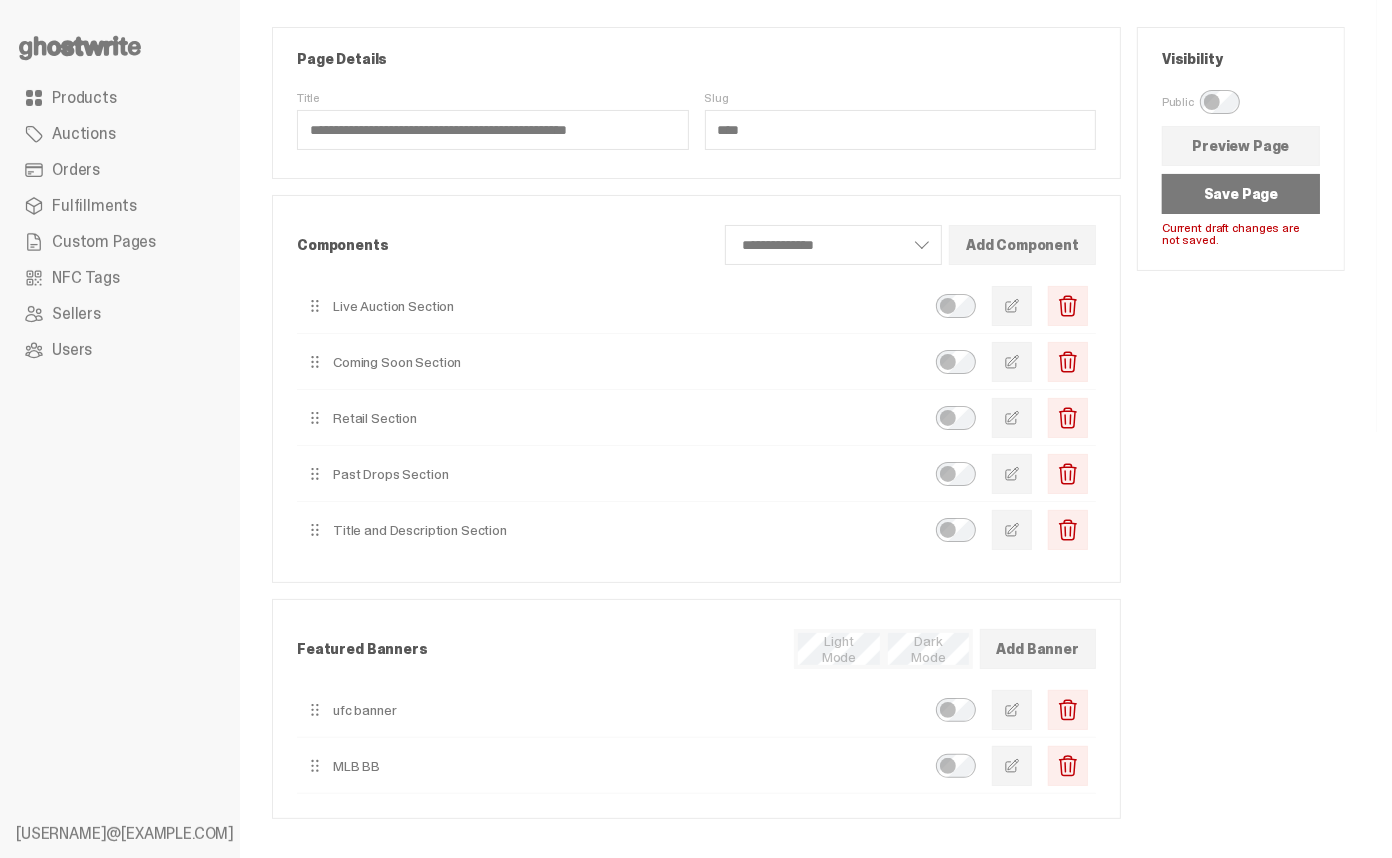 click on "Products" at bounding box center [84, 98] 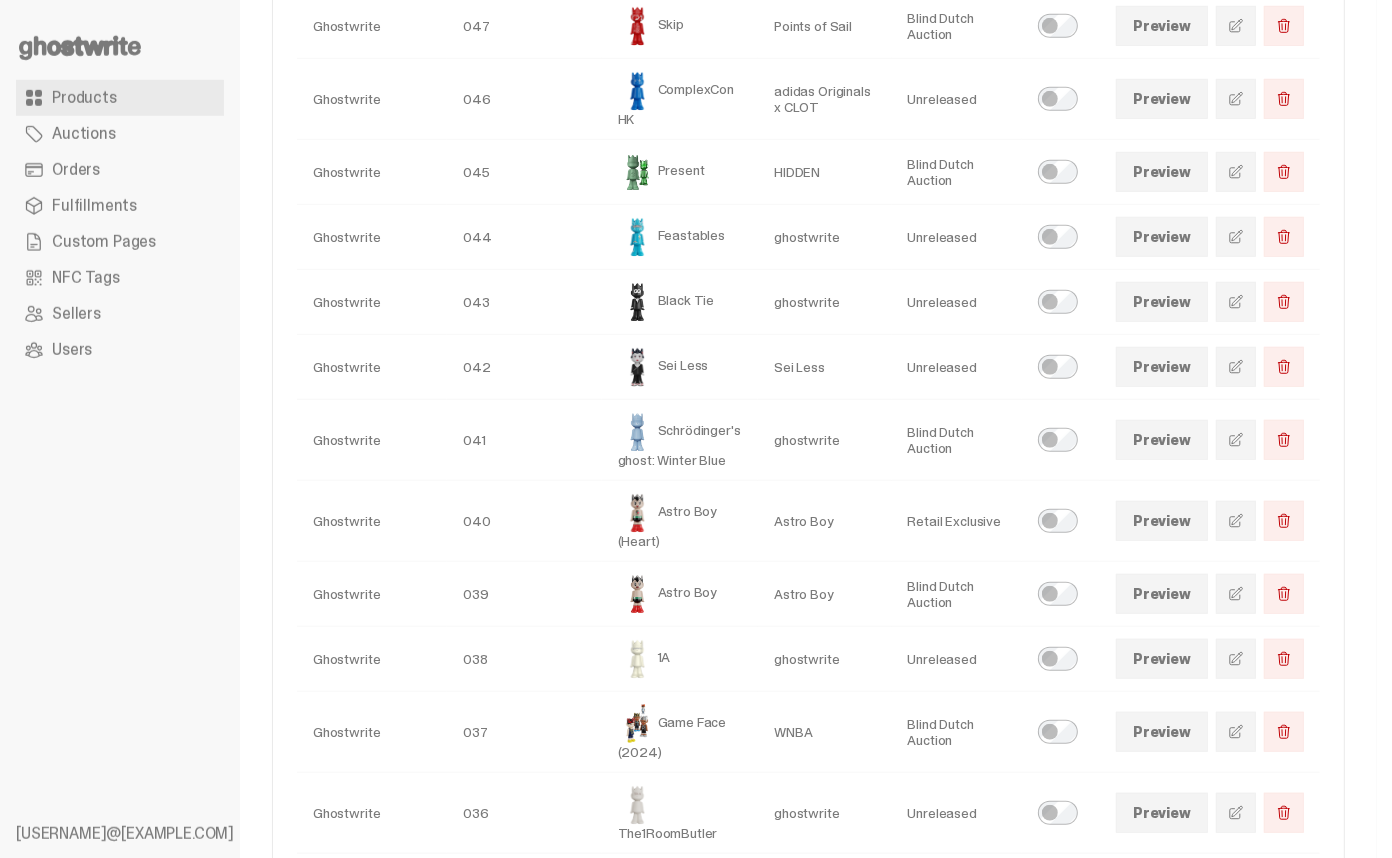 scroll, scrollTop: 1207, scrollLeft: 0, axis: vertical 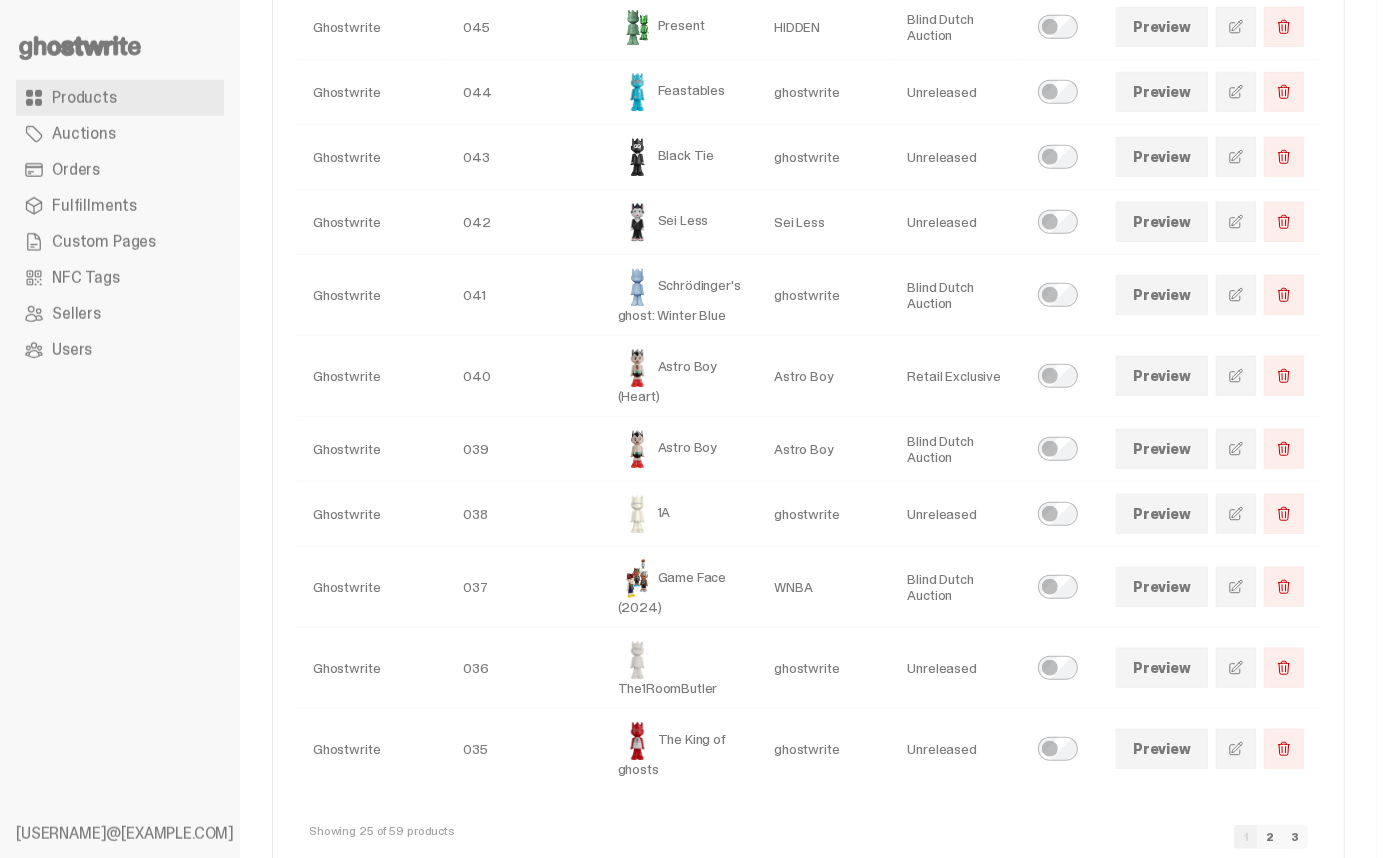 click on "3" at bounding box center [1295, 837] 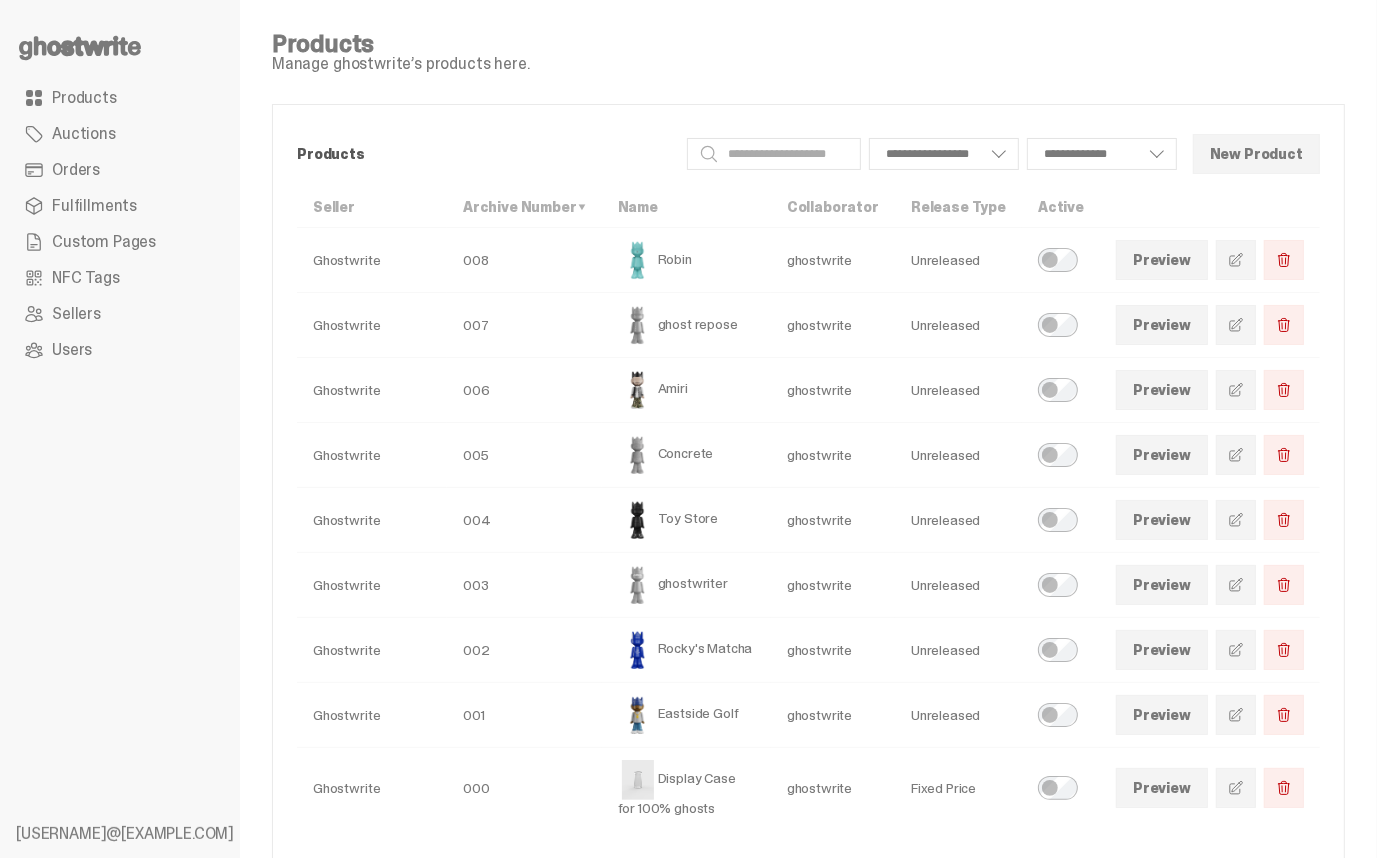 scroll, scrollTop: 94, scrollLeft: 0, axis: vertical 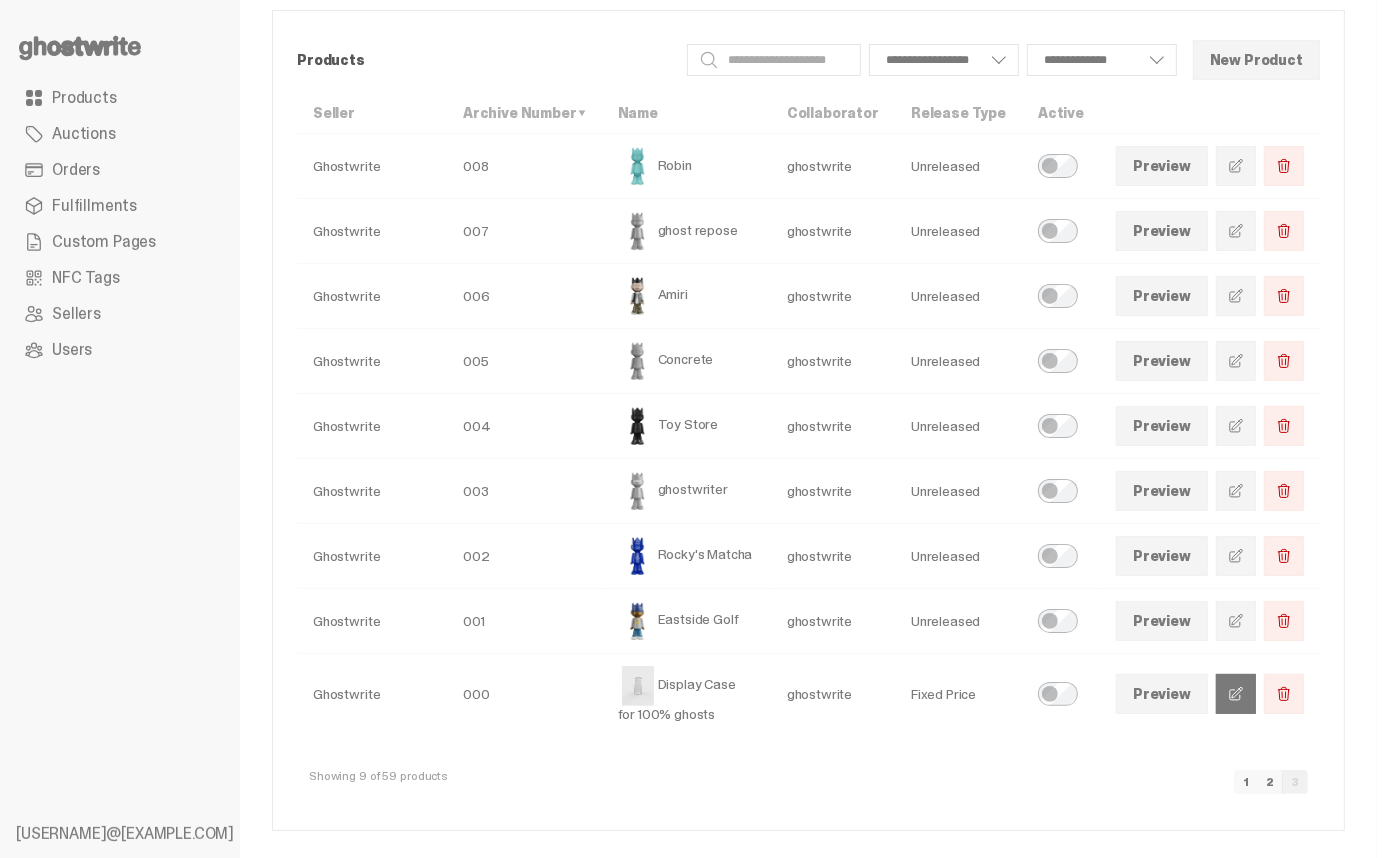 click at bounding box center (1236, 694) 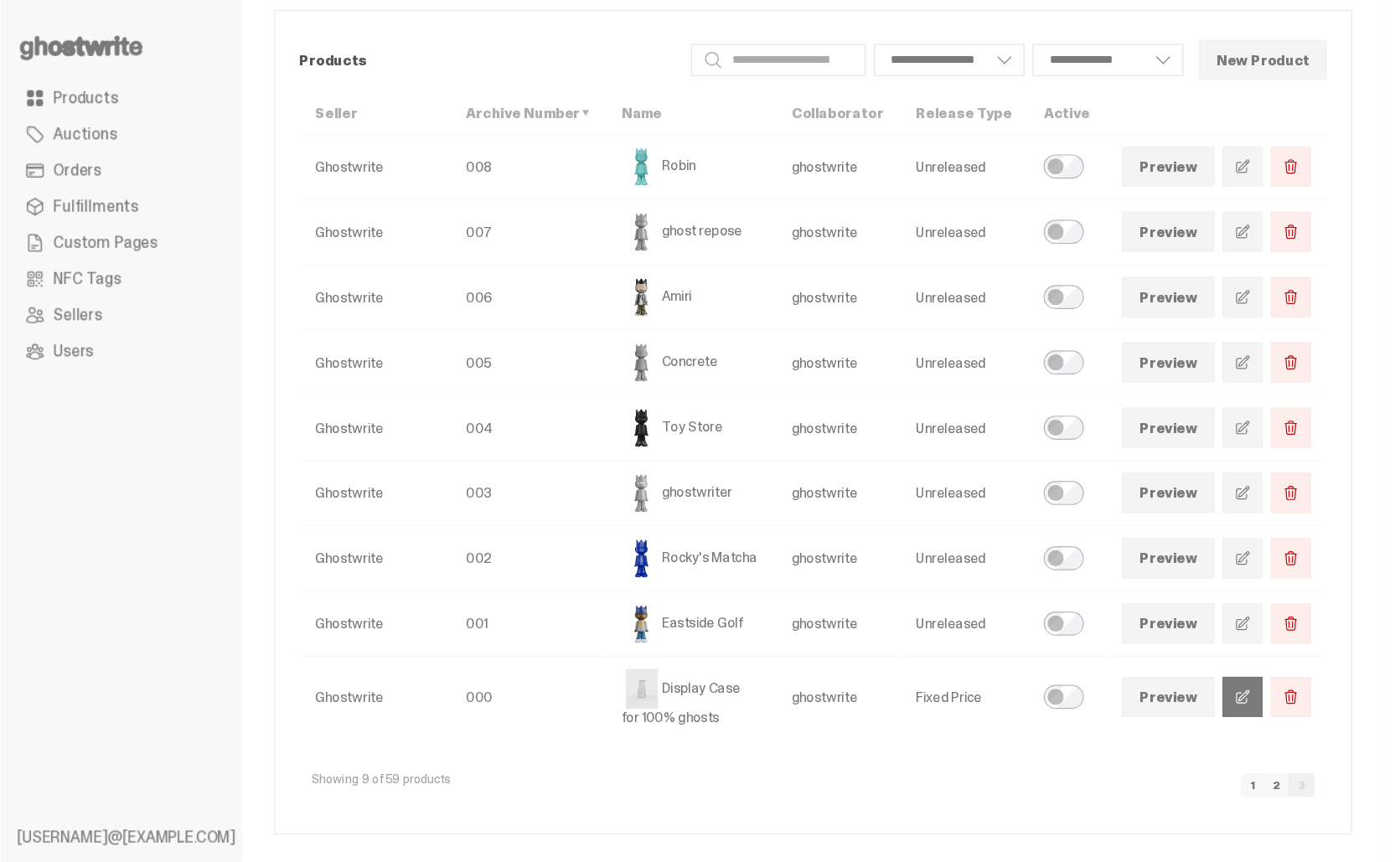 scroll, scrollTop: 0, scrollLeft: 0, axis: both 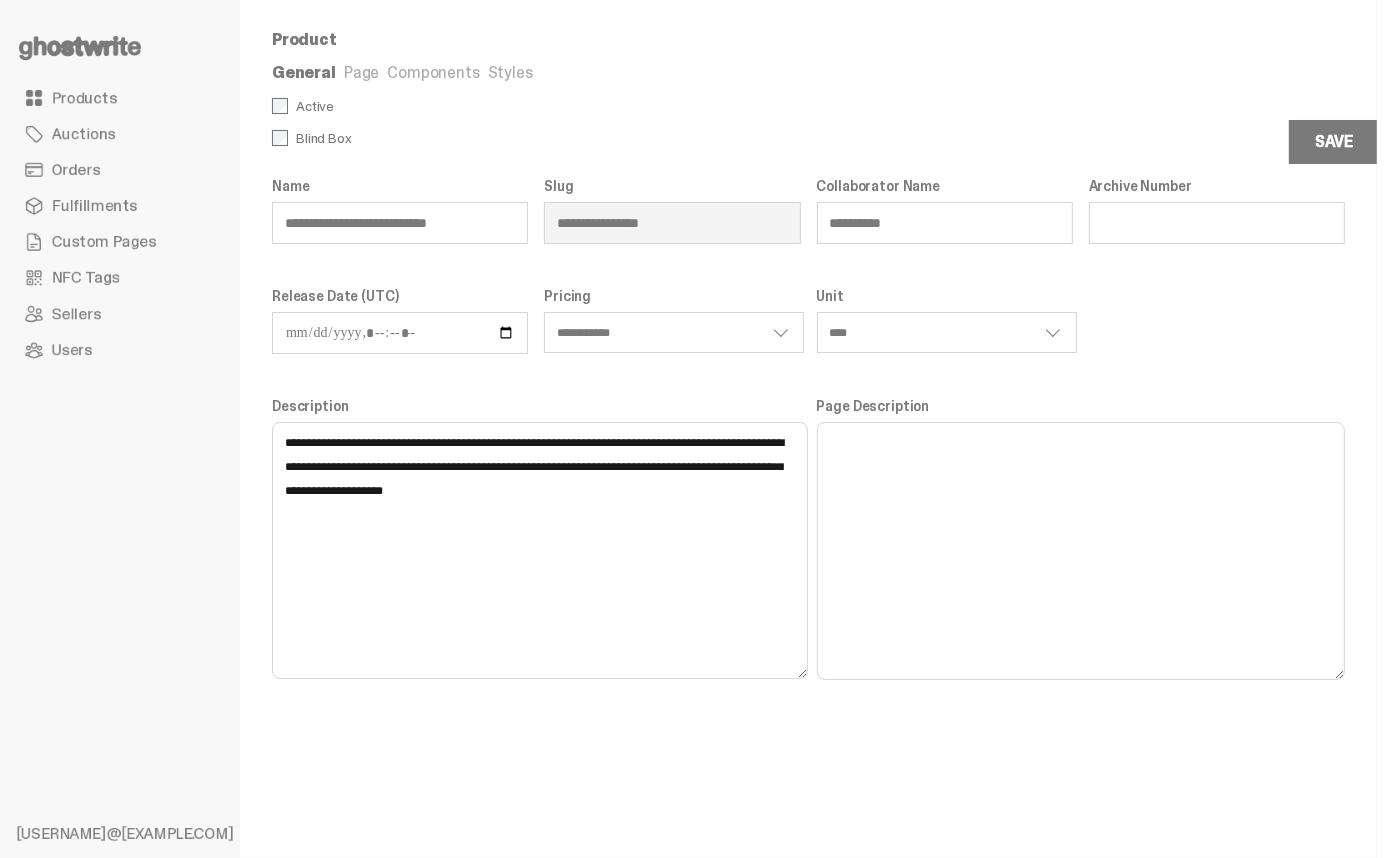 click on "Page" at bounding box center [361, 72] 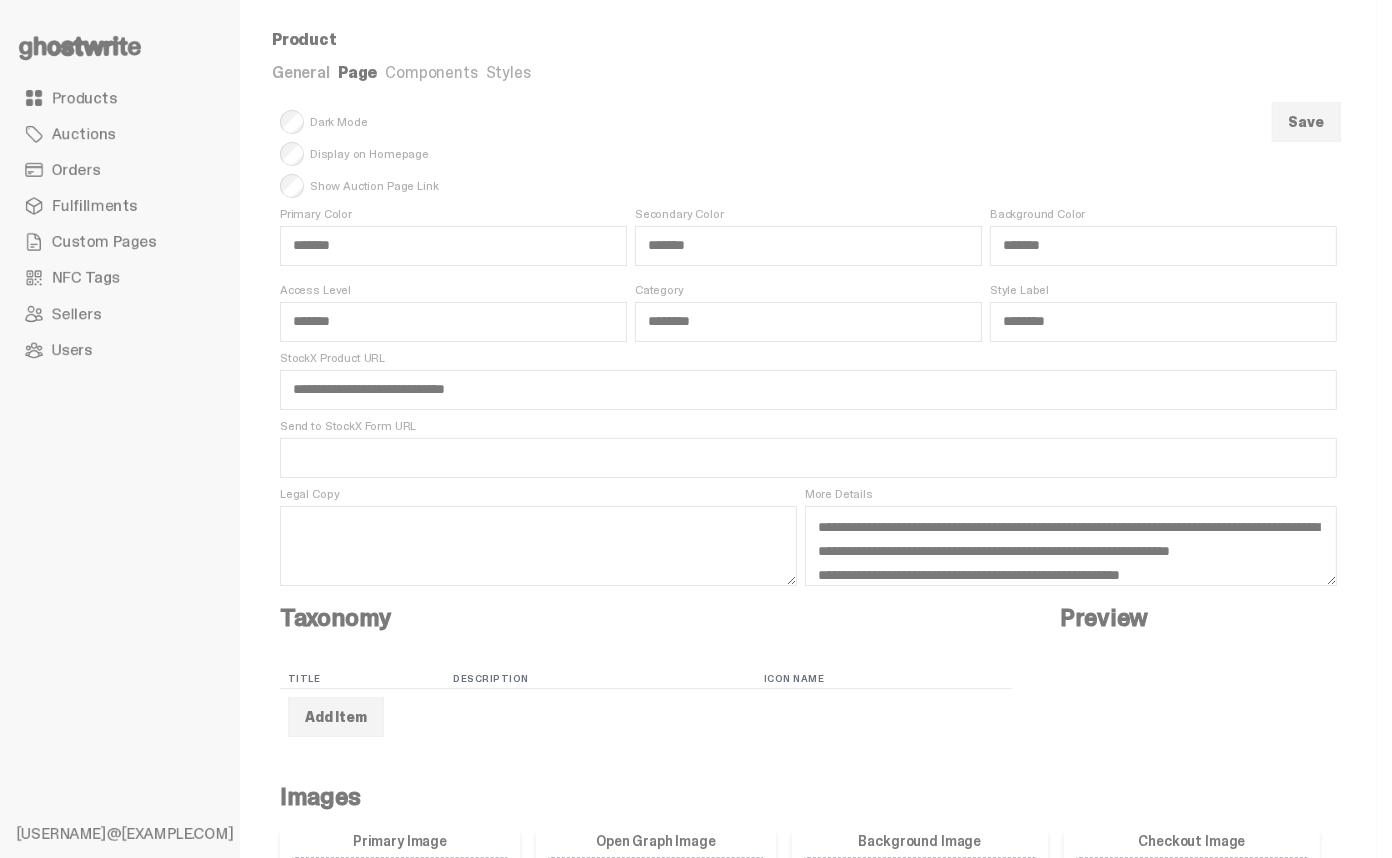click on "Display on Homepage" at bounding box center (808, 154) 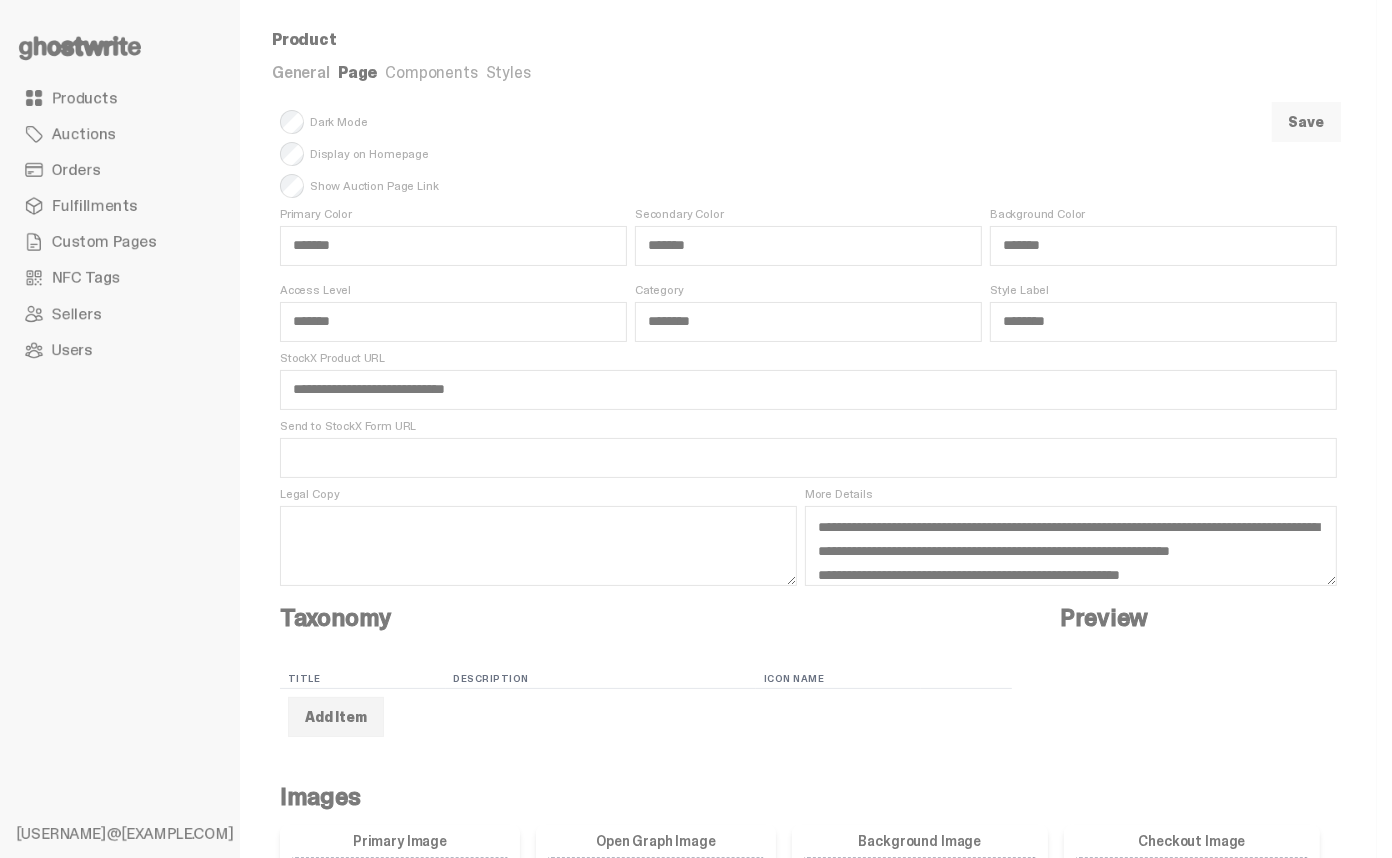 click on "Save" at bounding box center [1306, 122] 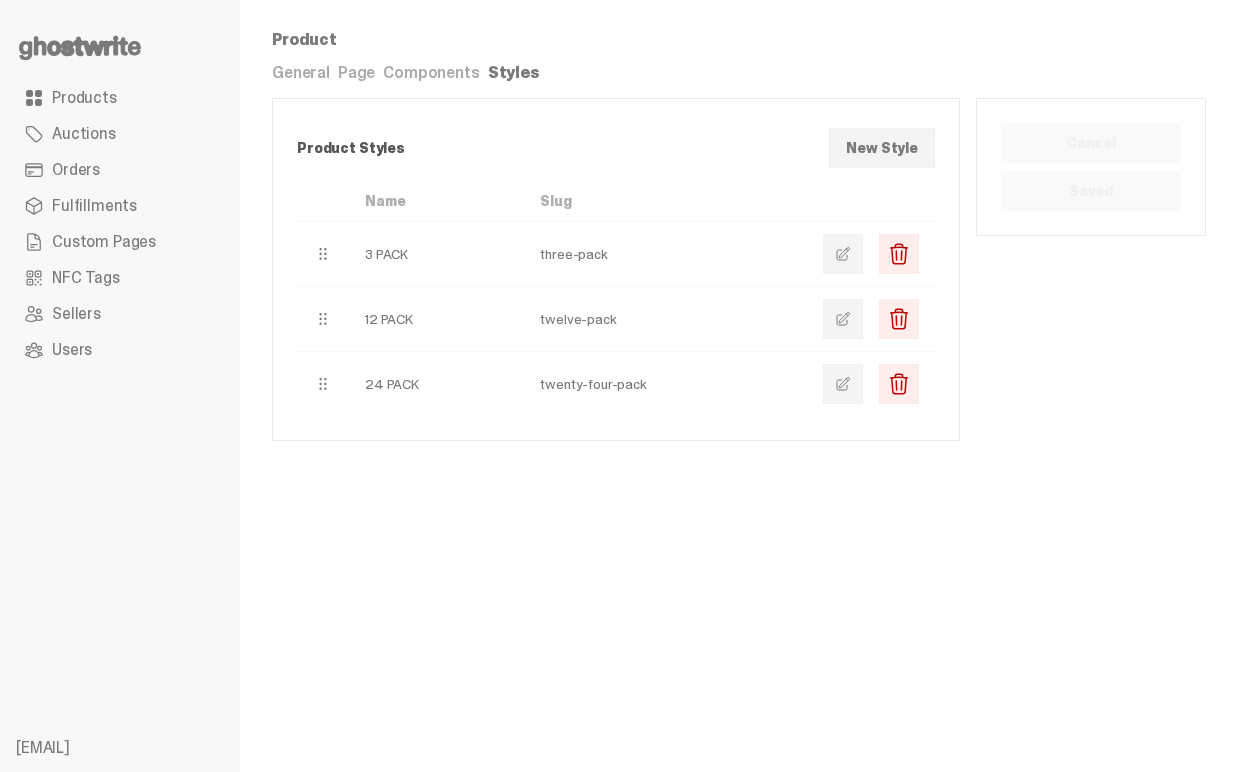 scroll, scrollTop: 0, scrollLeft: 0, axis: both 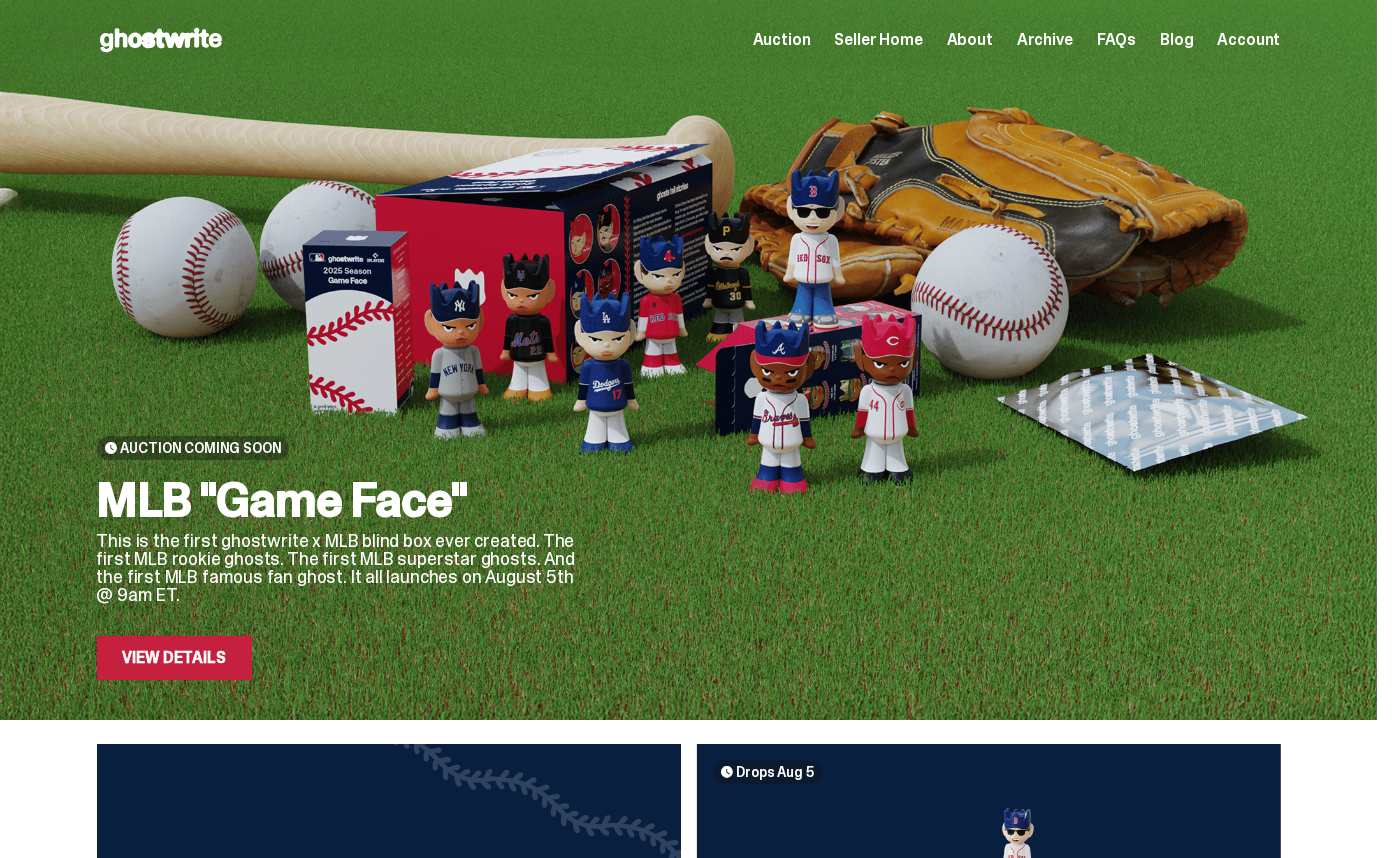 click on "Seller Home" at bounding box center [879, 40] 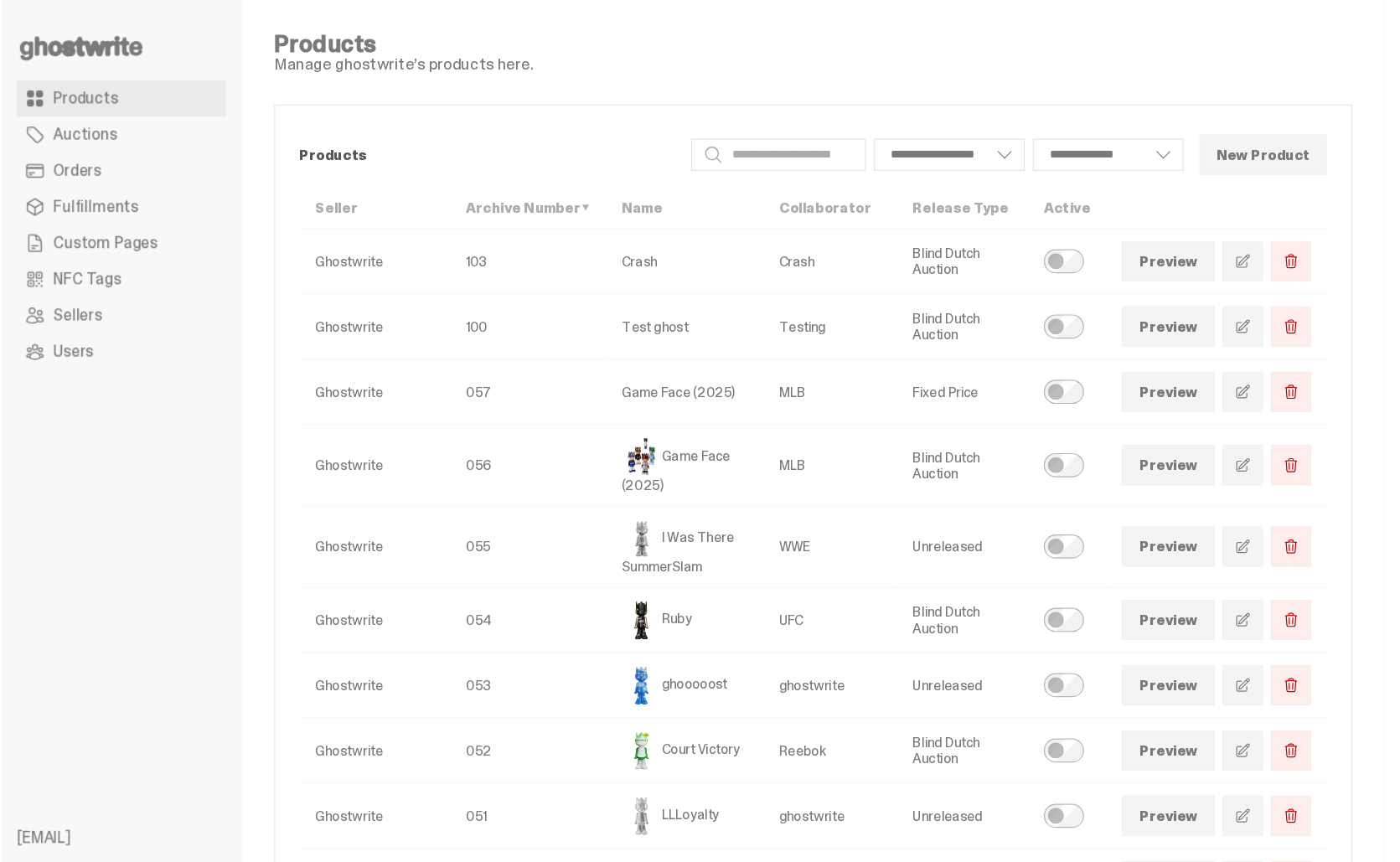 scroll, scrollTop: 0, scrollLeft: 0, axis: both 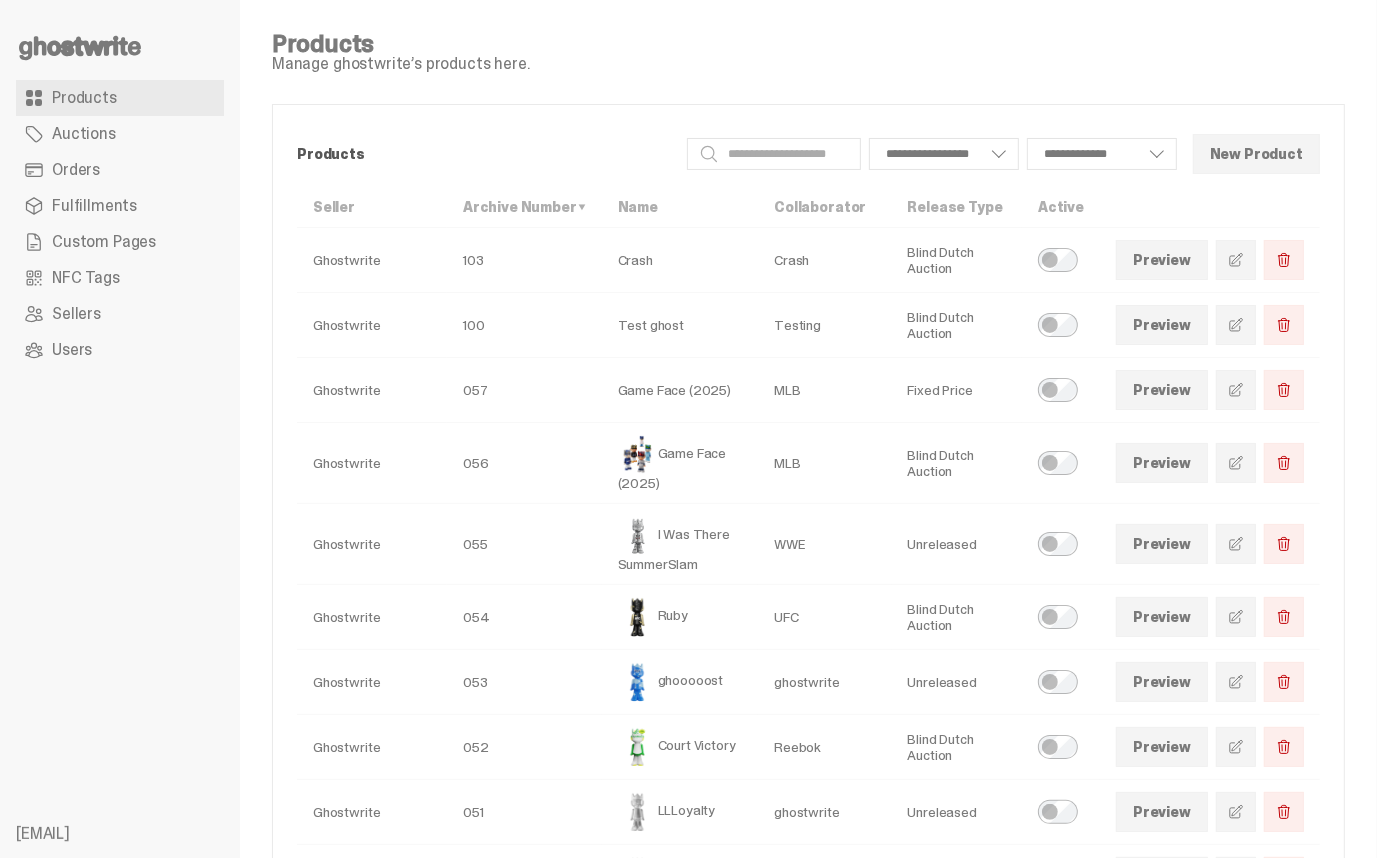 select 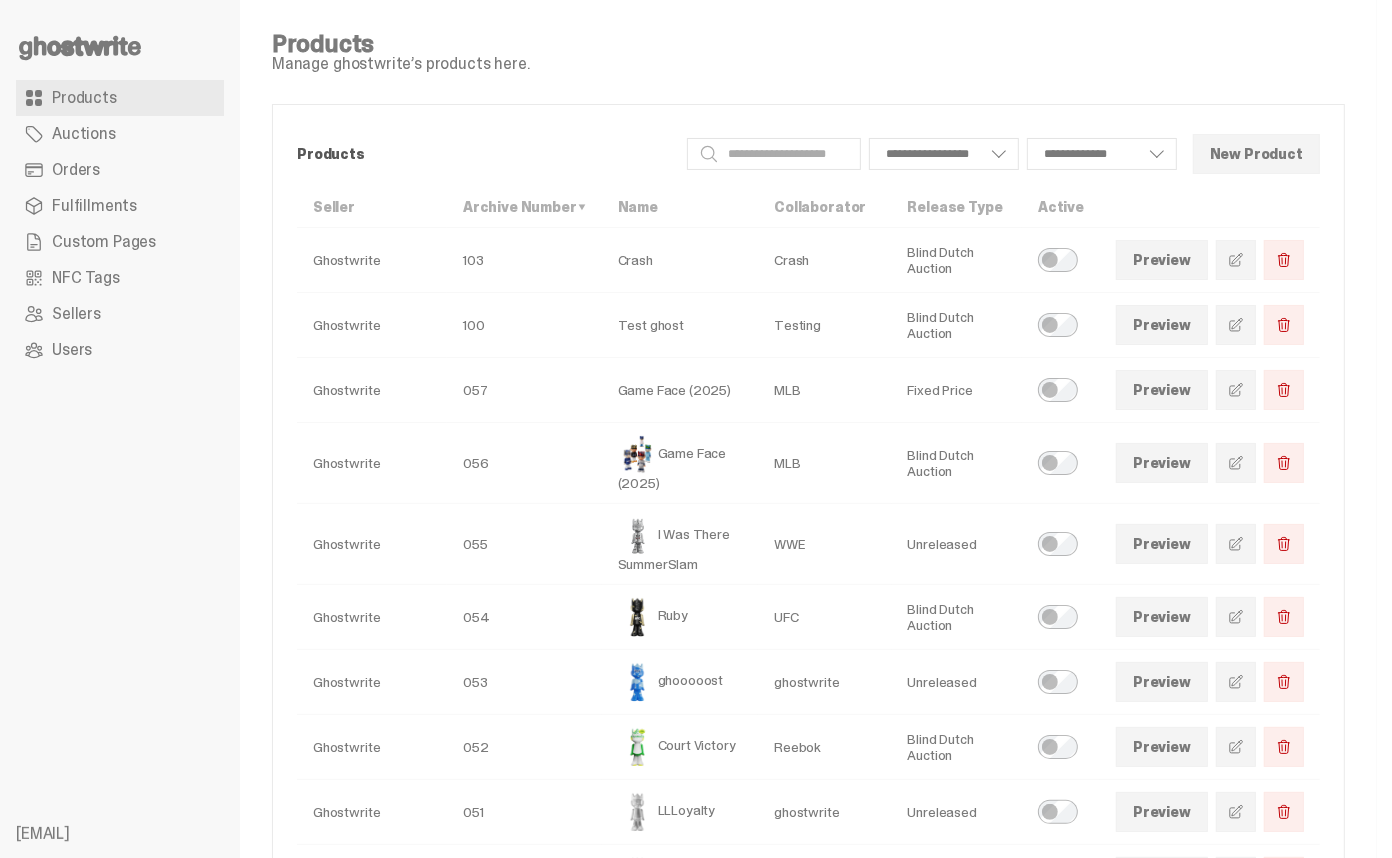 select 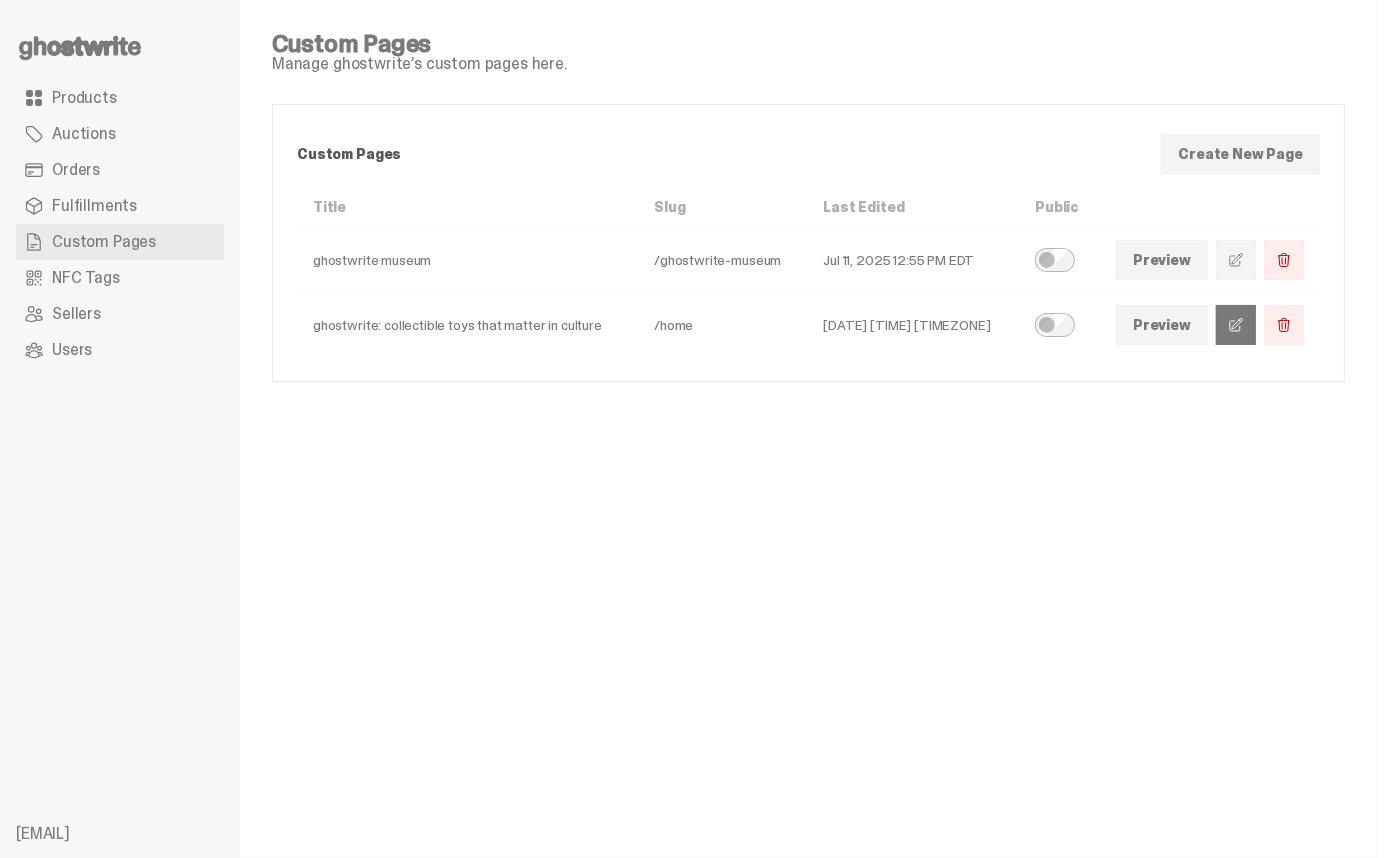 click at bounding box center (1236, 325) 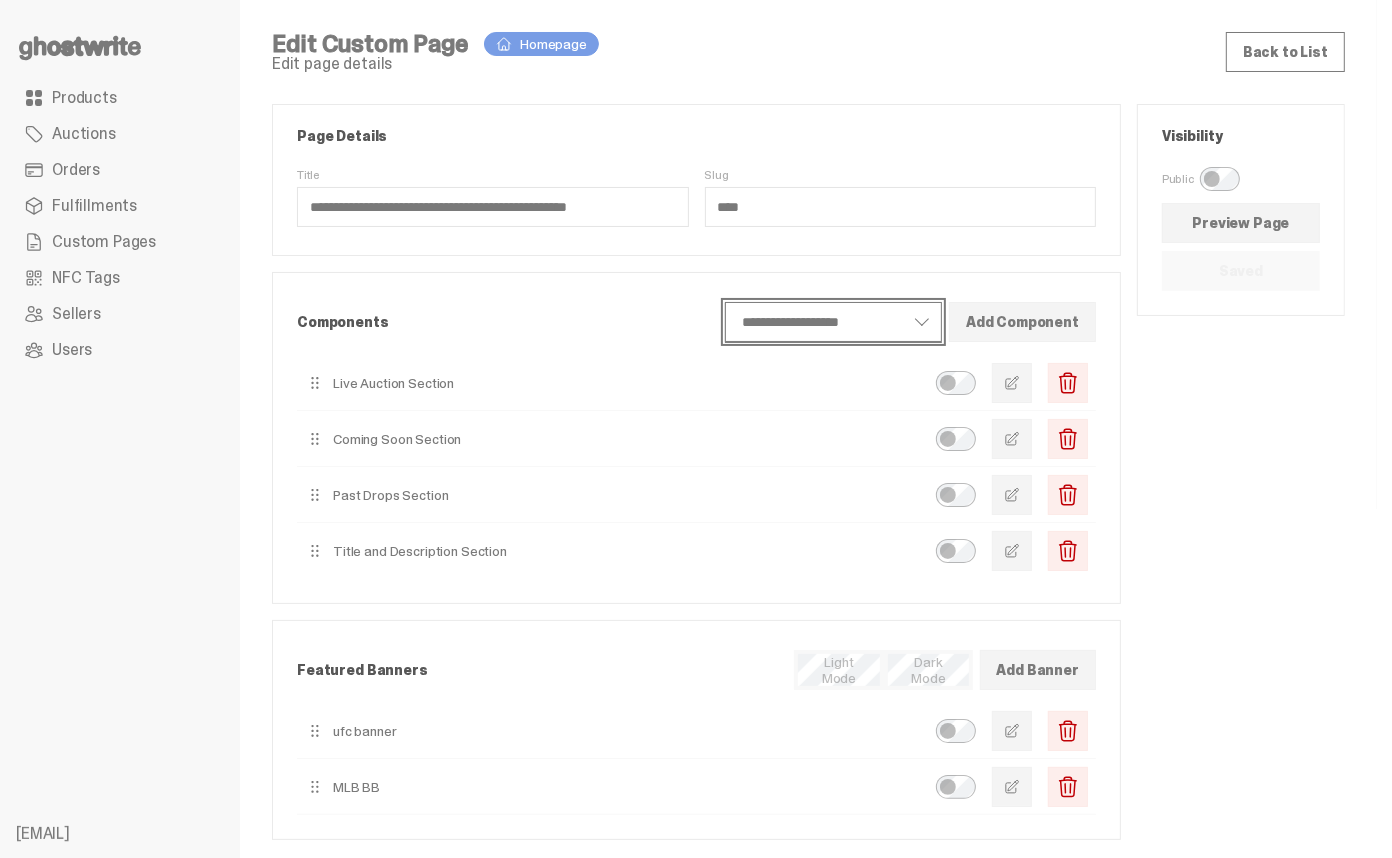 click on "**********" at bounding box center (833, 322) 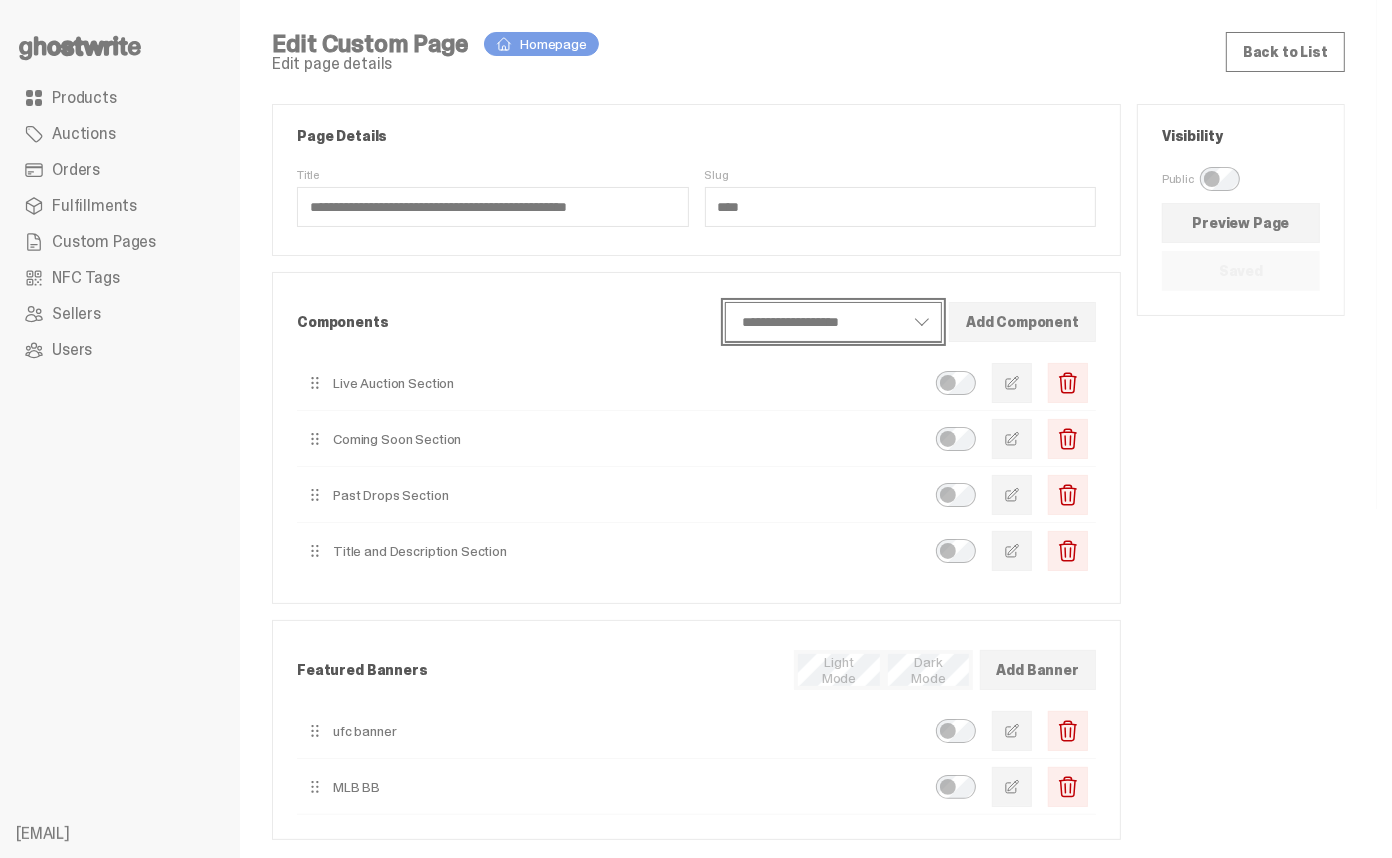 select on "**********" 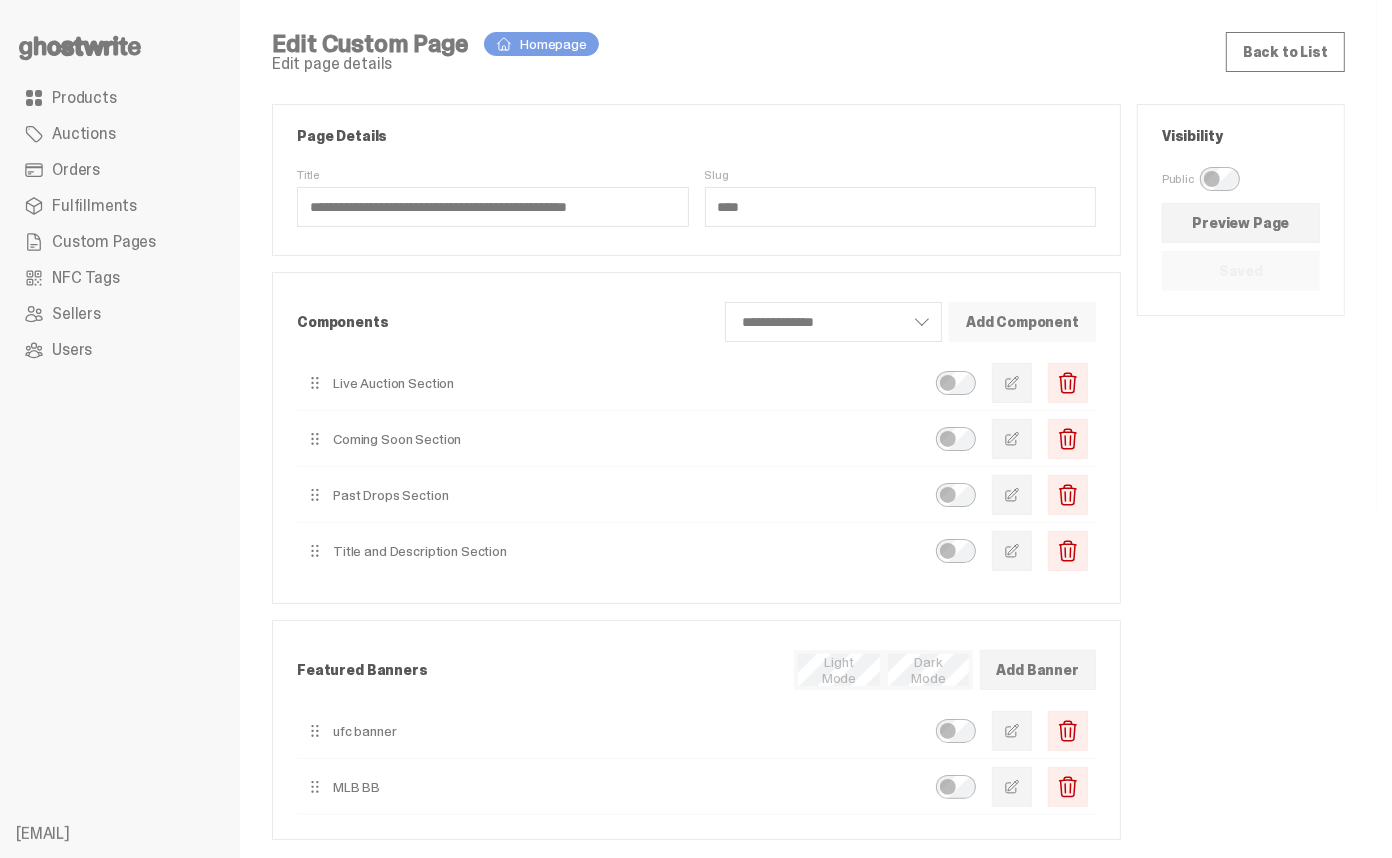 click on "Add Component" at bounding box center [1022, 322] 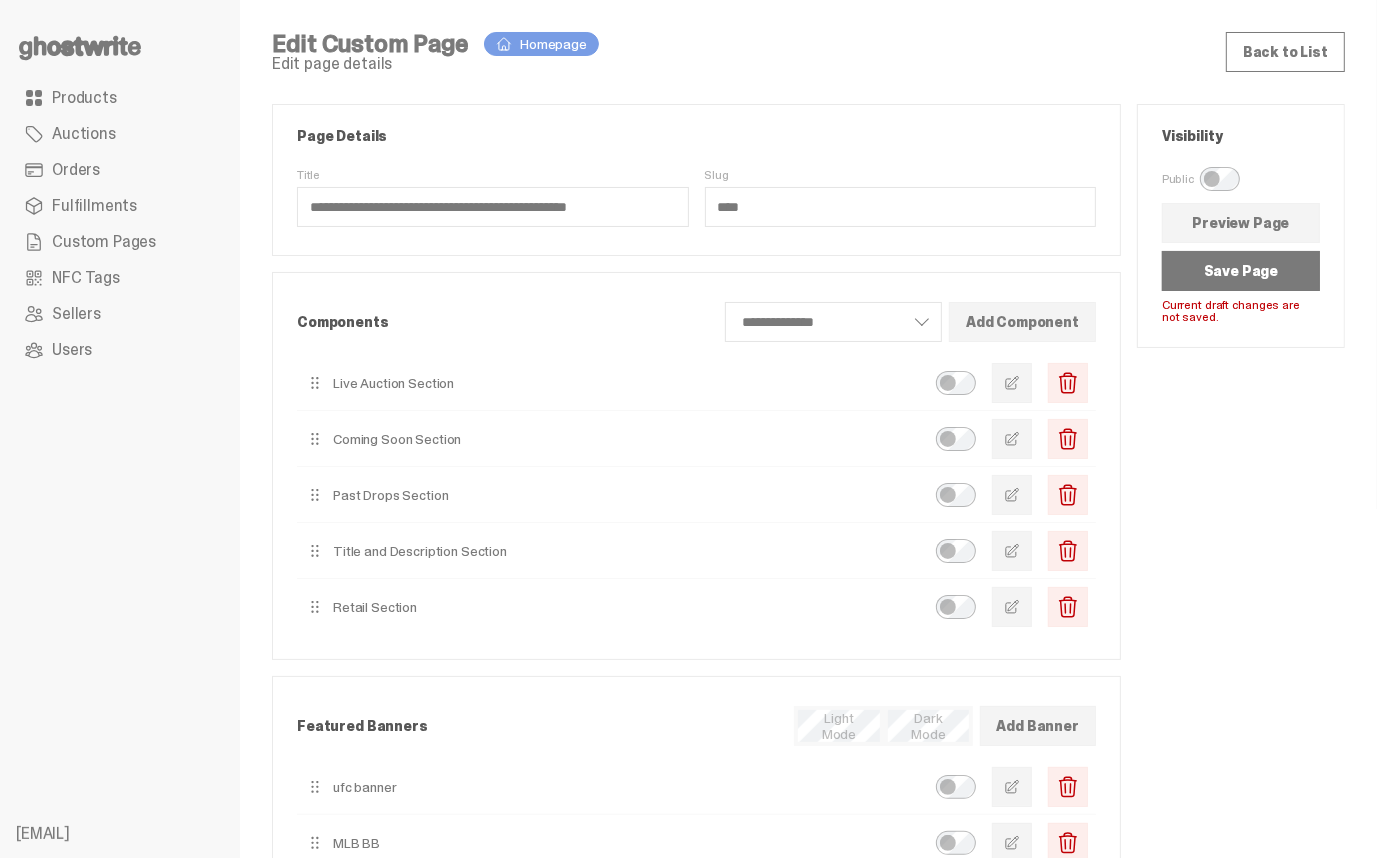 type 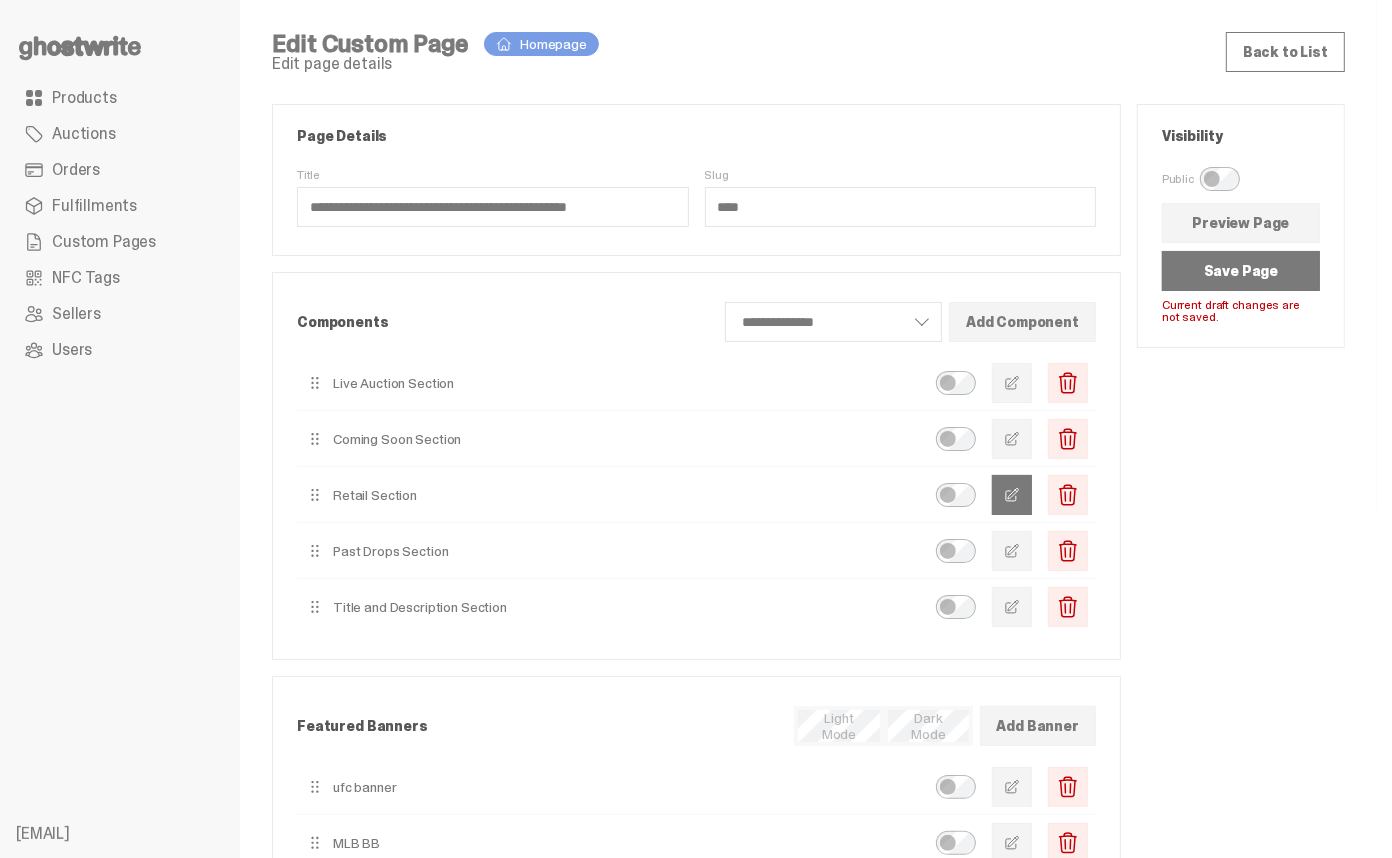 click at bounding box center [1012, 495] 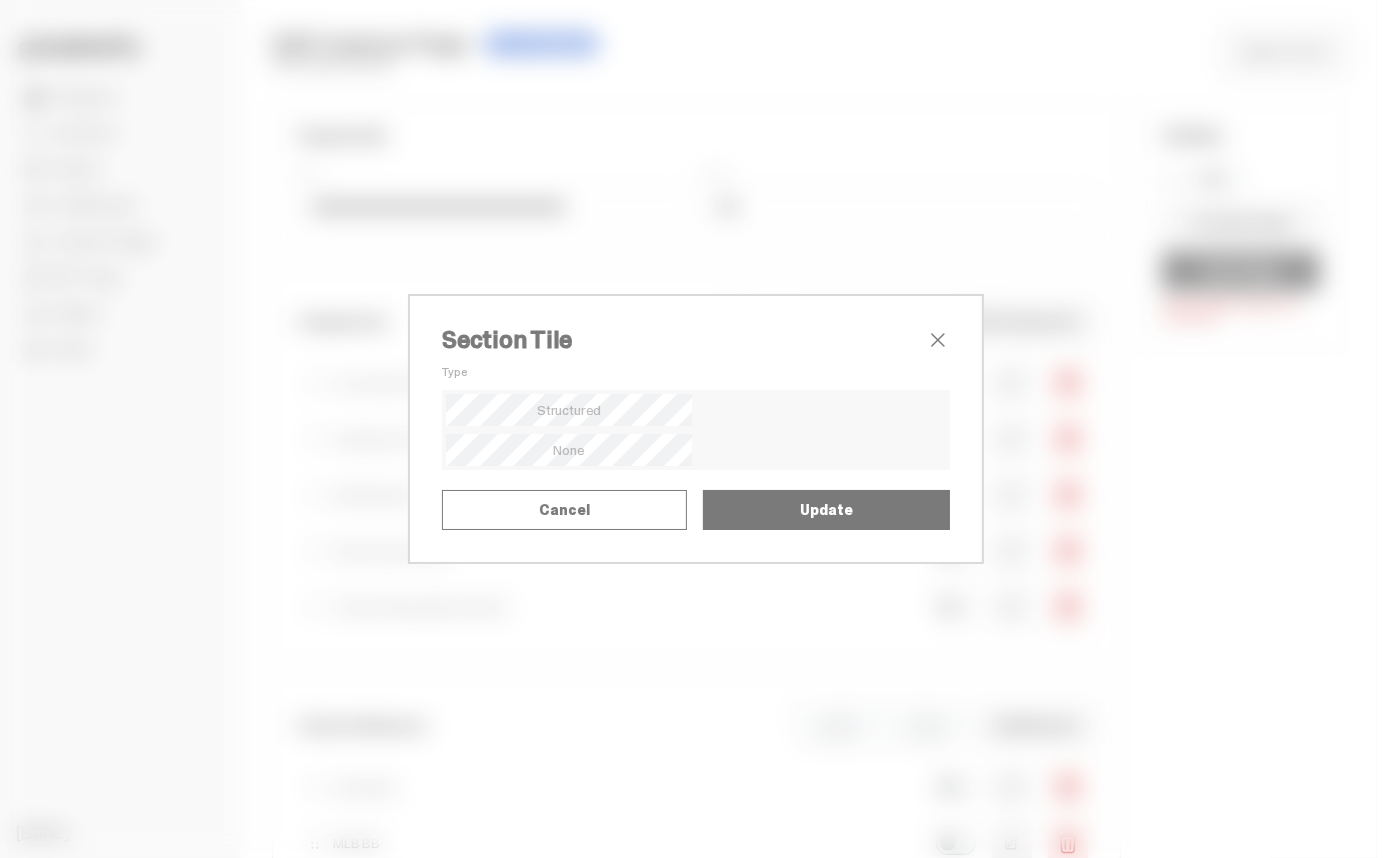 click on "No Tile will be shown in this section" at bounding box center (0, 0) 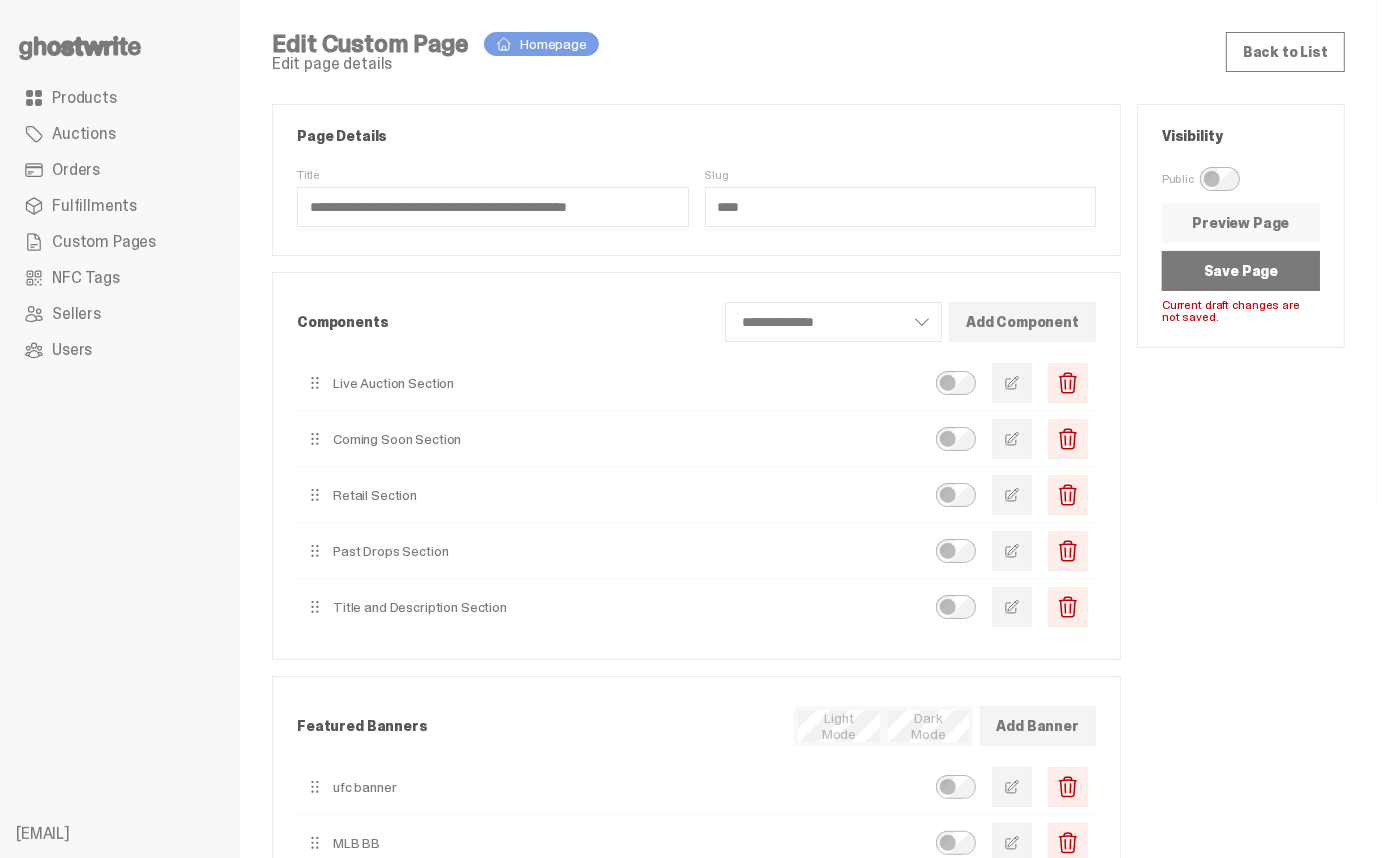 click on "Preview Page" at bounding box center [1241, 223] 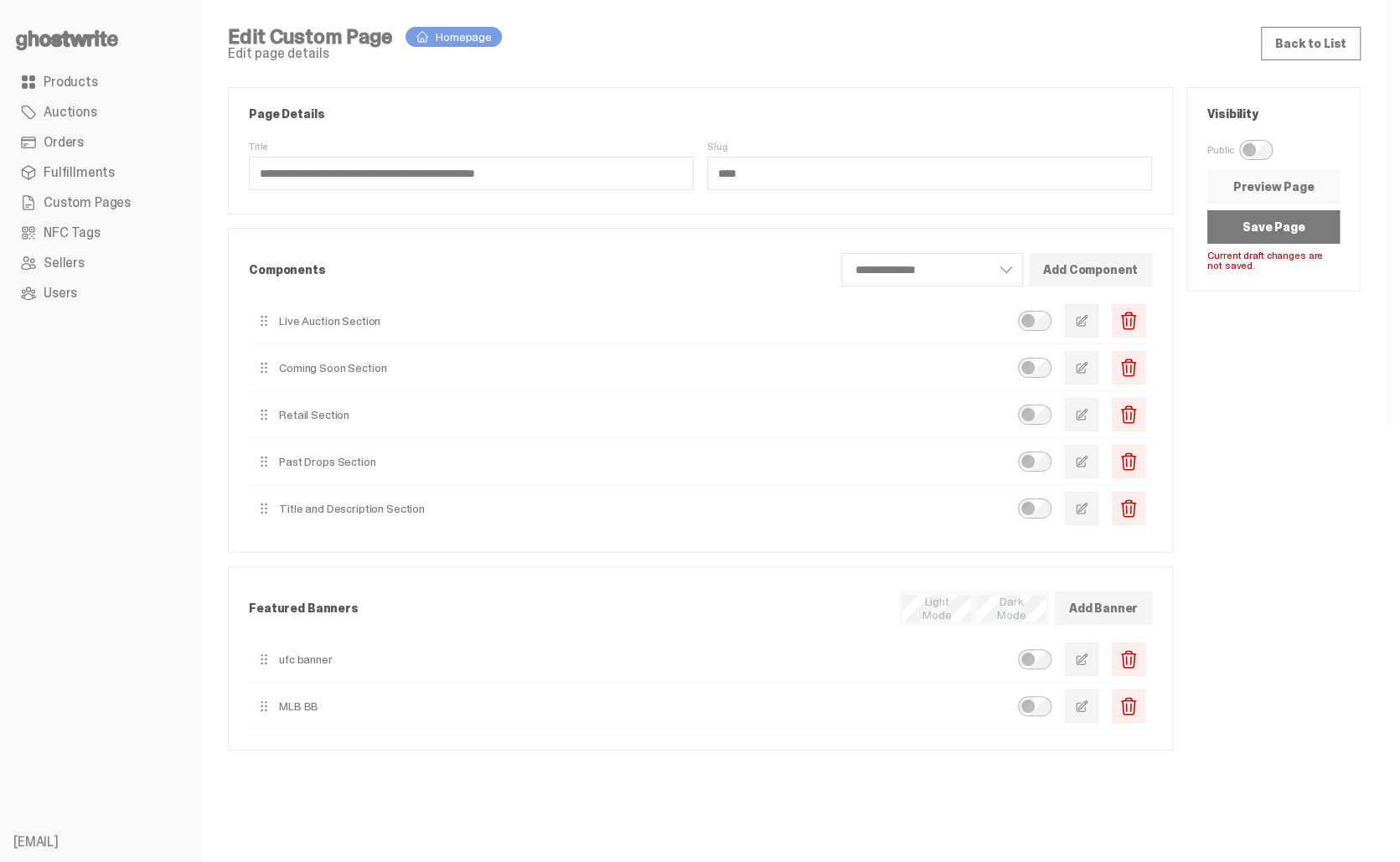 click on "Preview Page" at bounding box center [1273, 187] 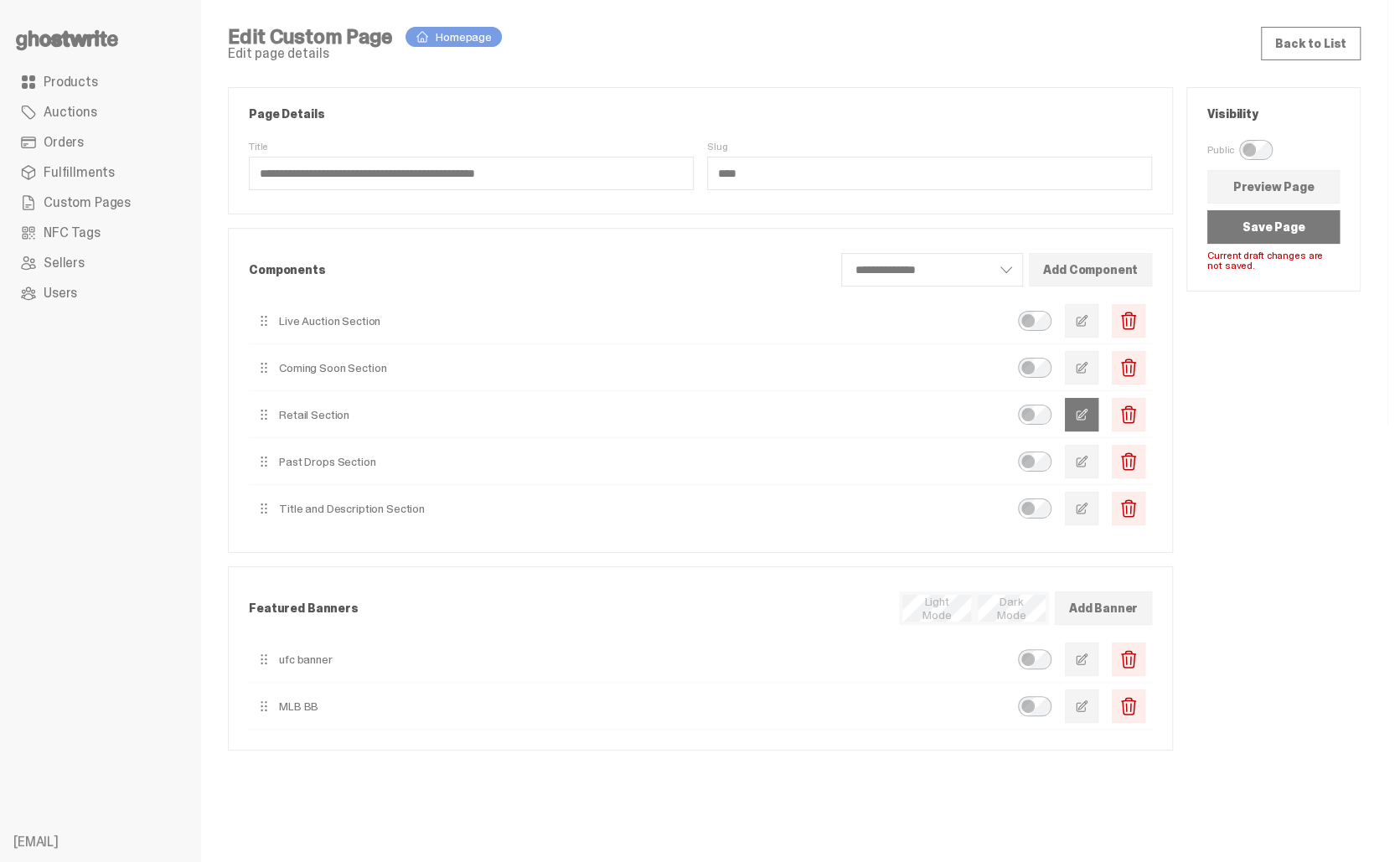 click at bounding box center (1082, 415) 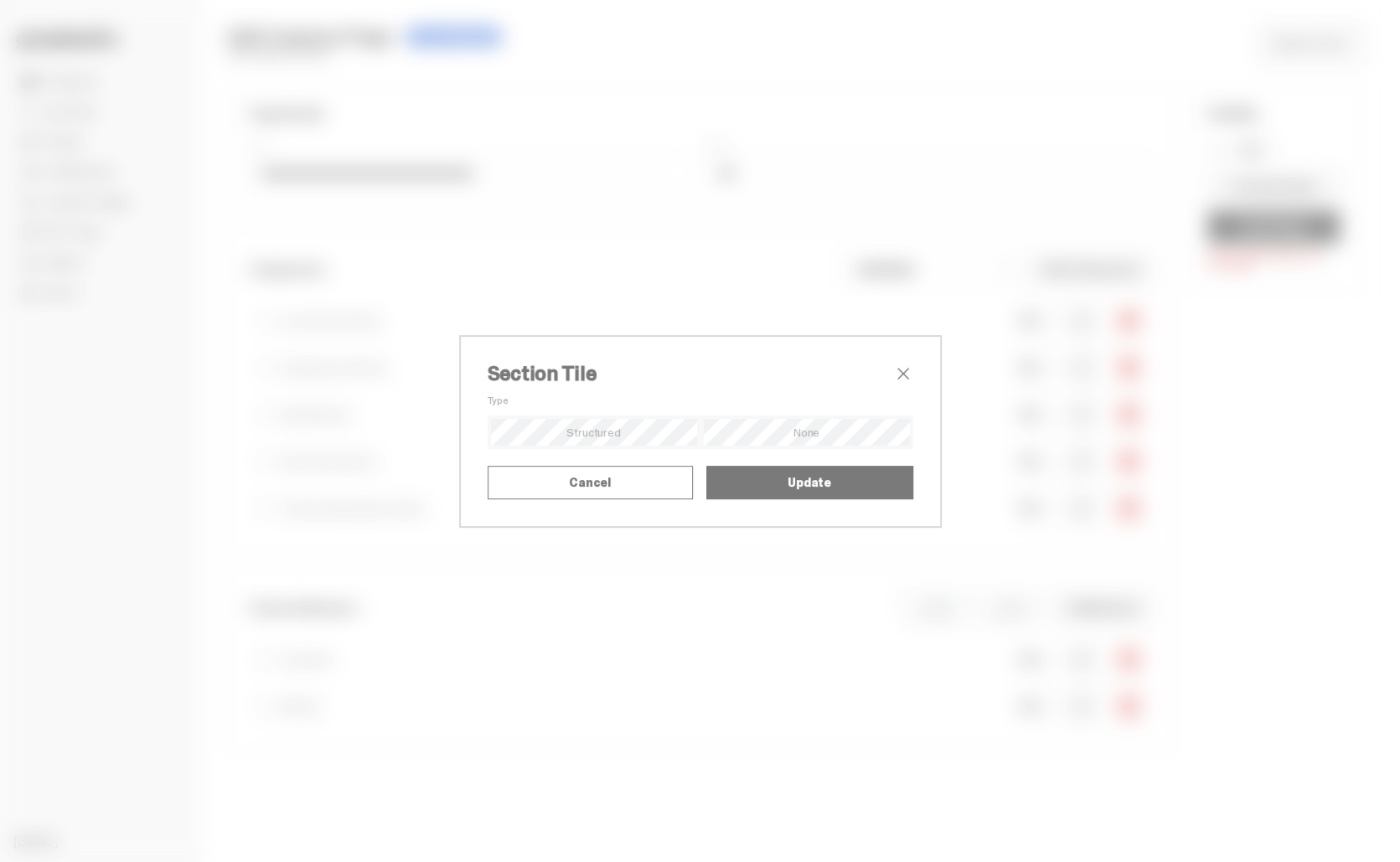 click on "Title" at bounding box center (0, 0) 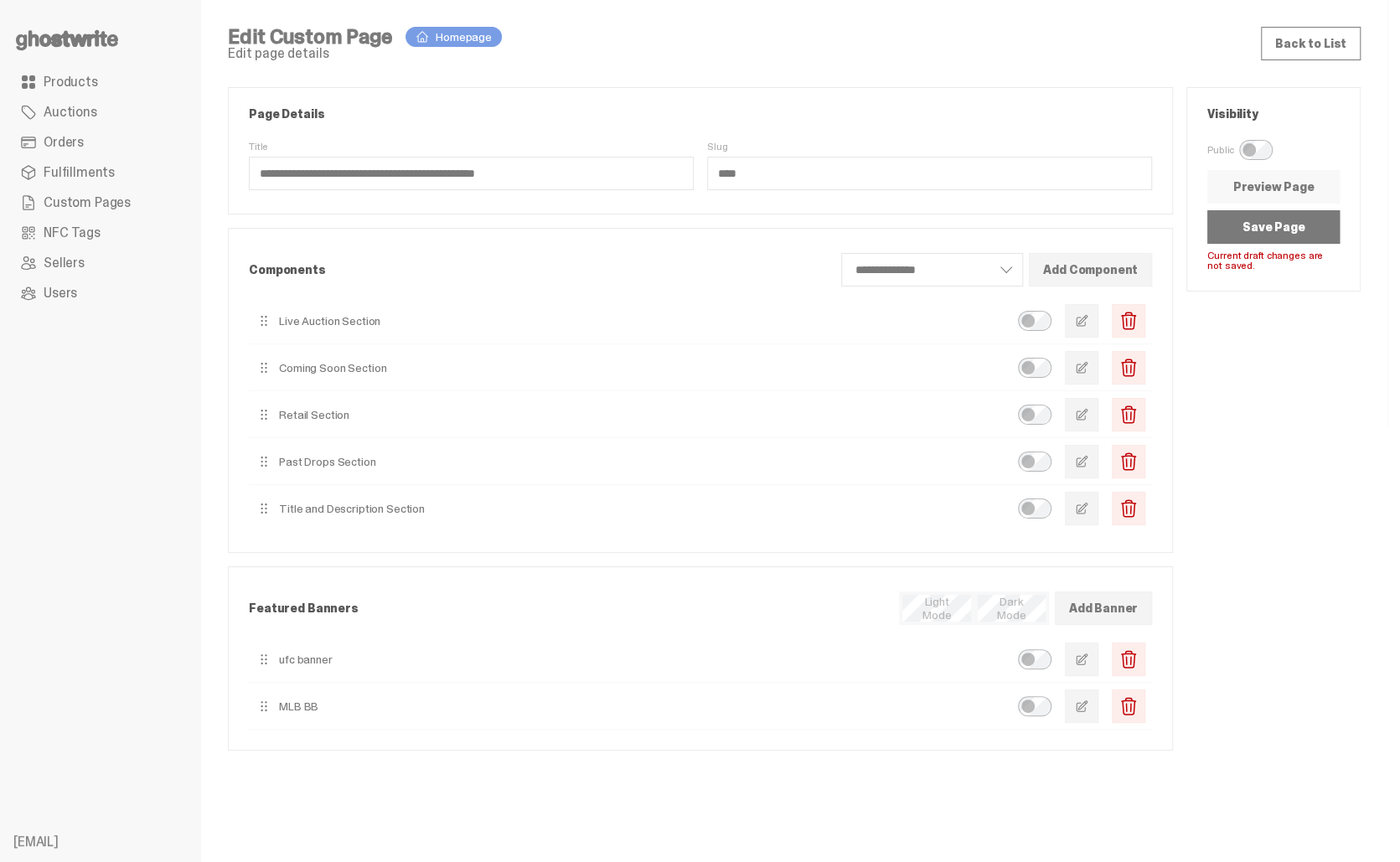 click on "Preview Page" at bounding box center [1273, 187] 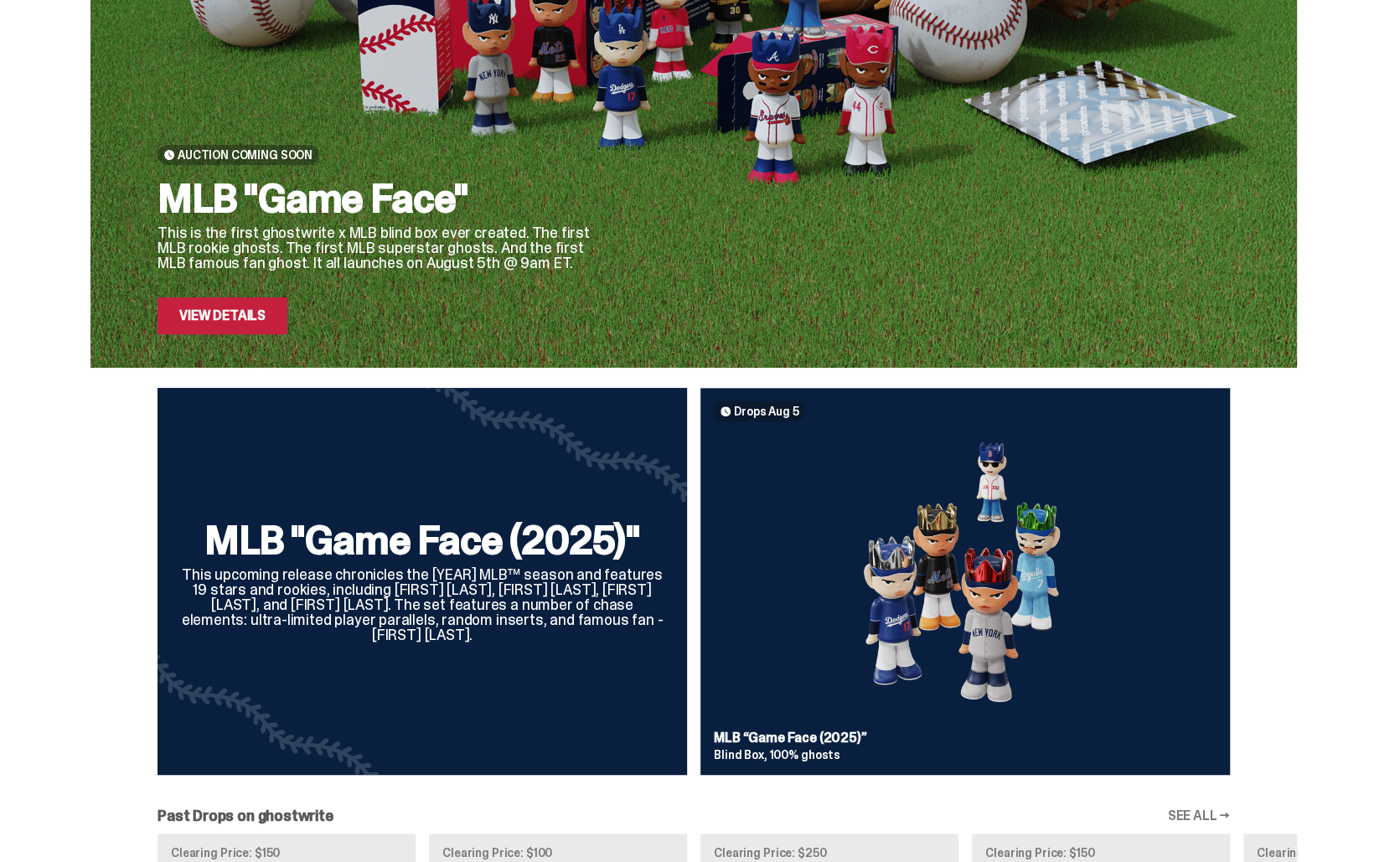 scroll, scrollTop: 84, scrollLeft: 0, axis: vertical 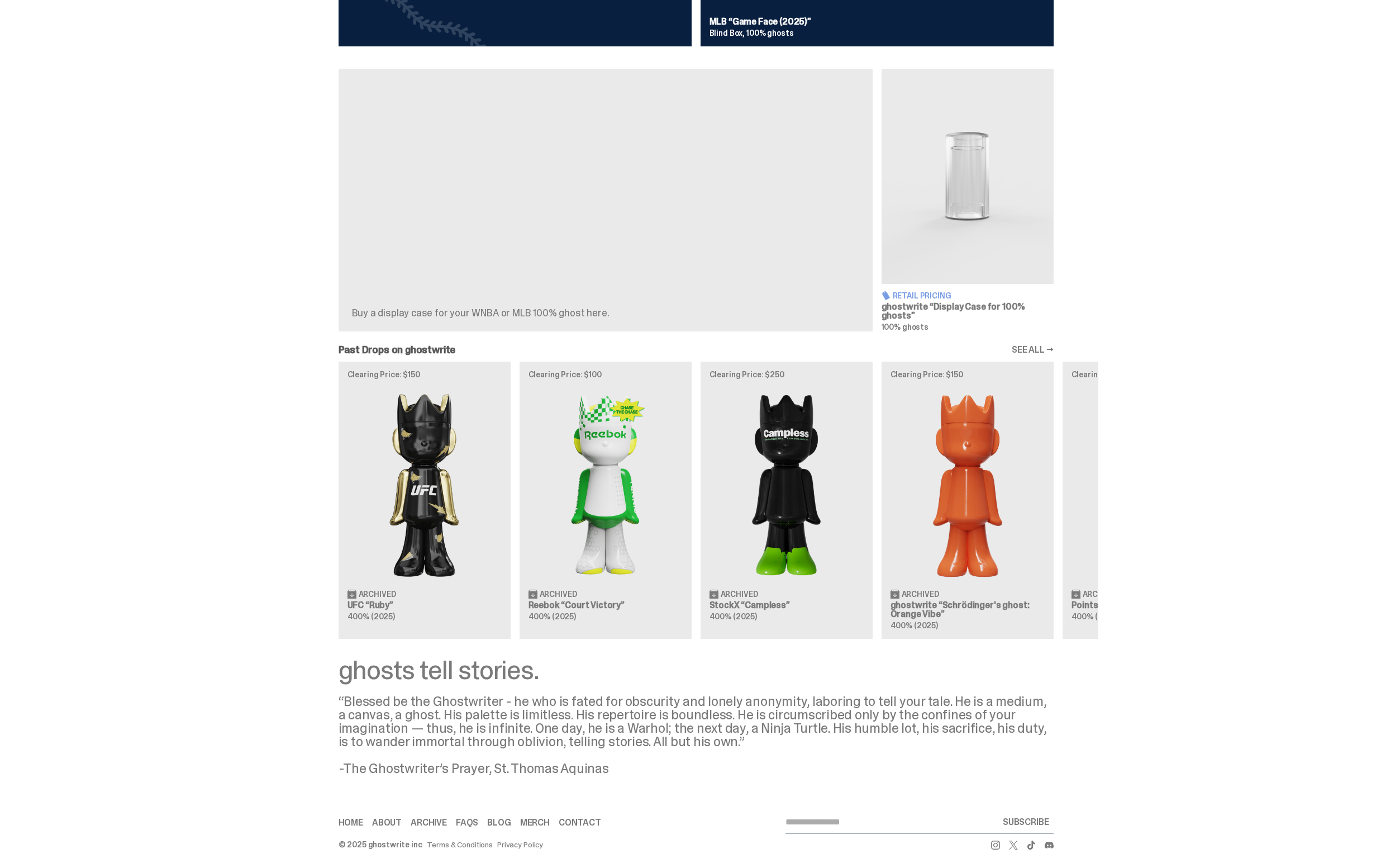 click at bounding box center (968, 176) 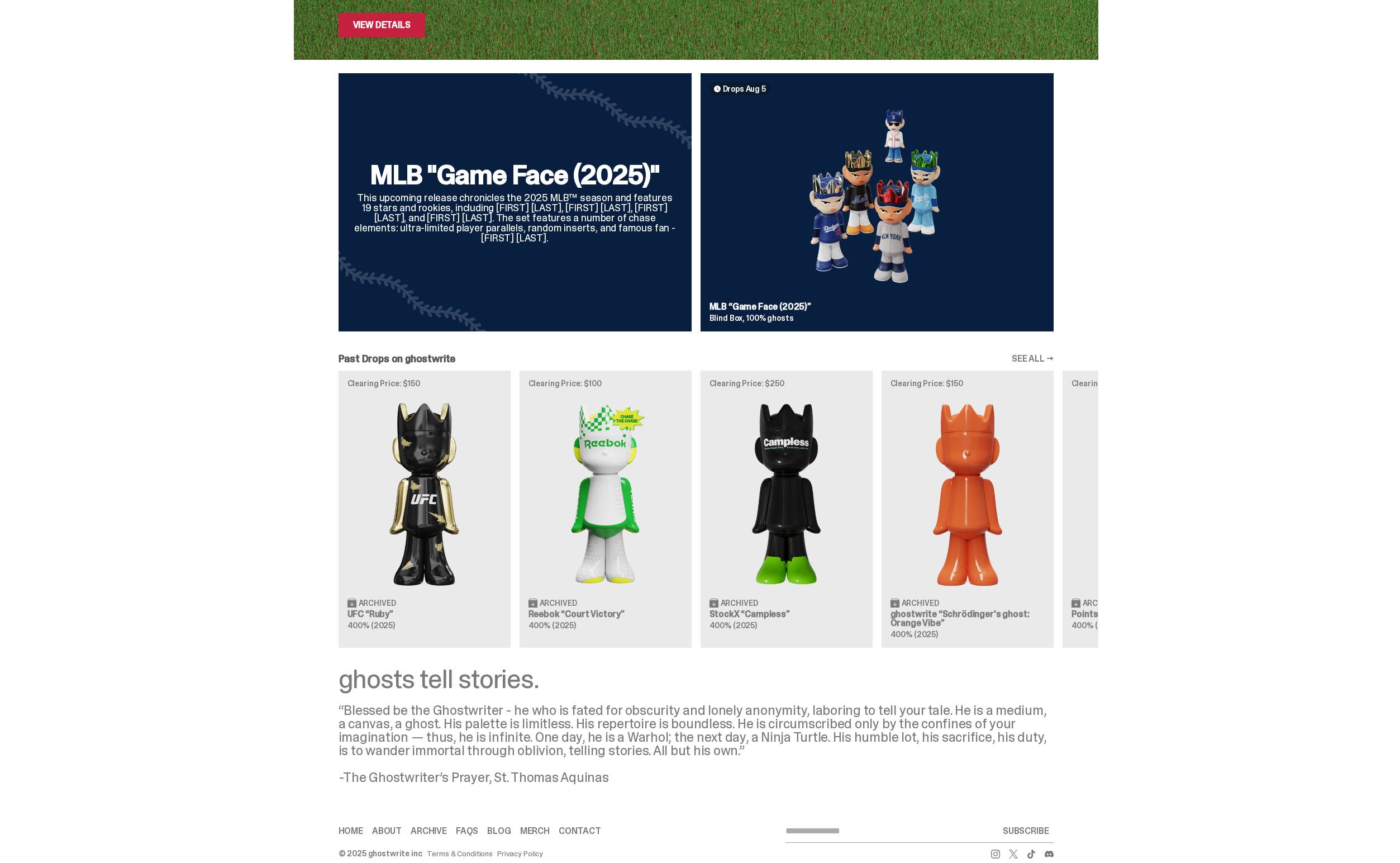 scroll, scrollTop: 392, scrollLeft: 0, axis: vertical 